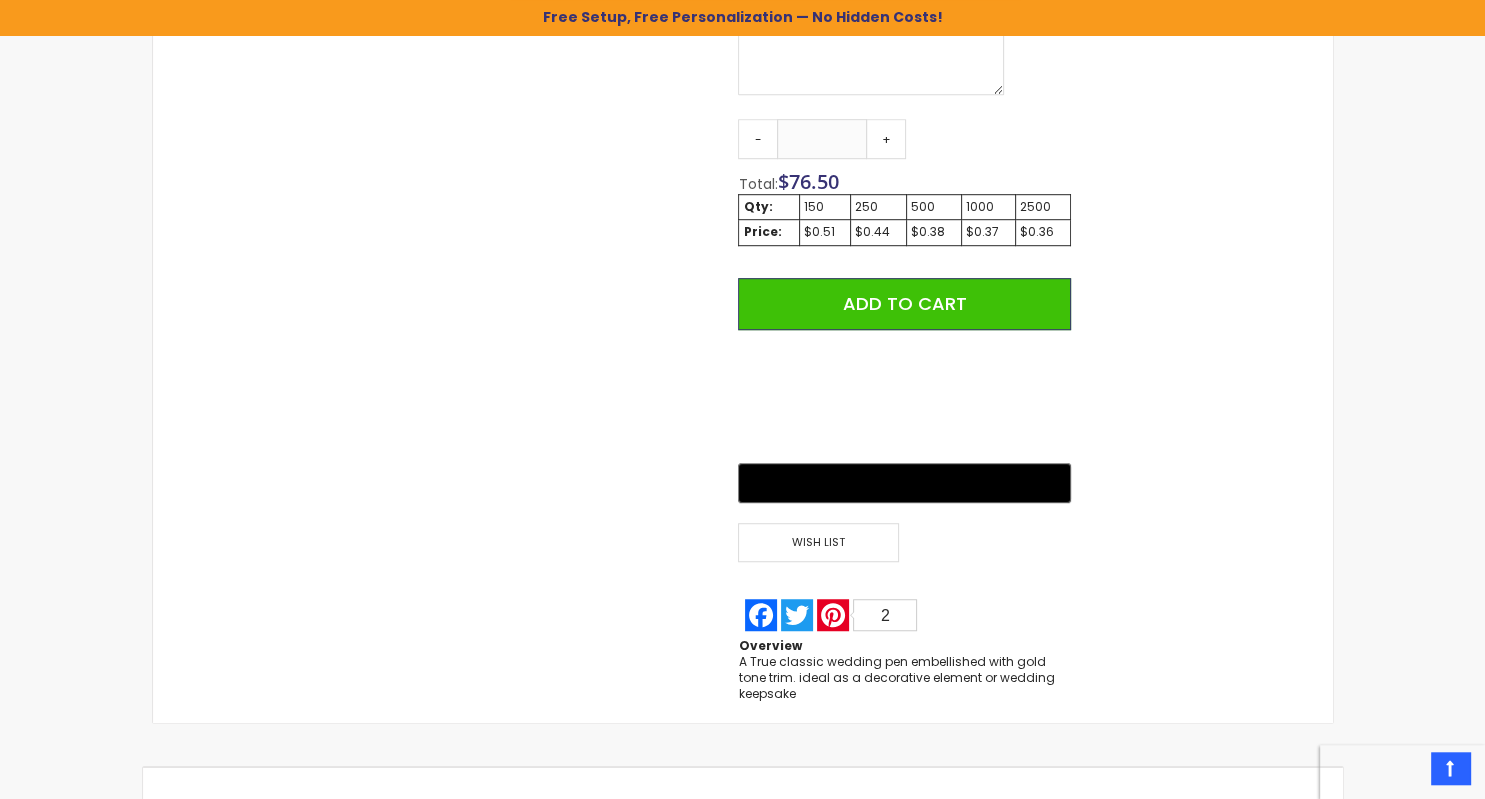 scroll, scrollTop: 1234, scrollLeft: 0, axis: vertical 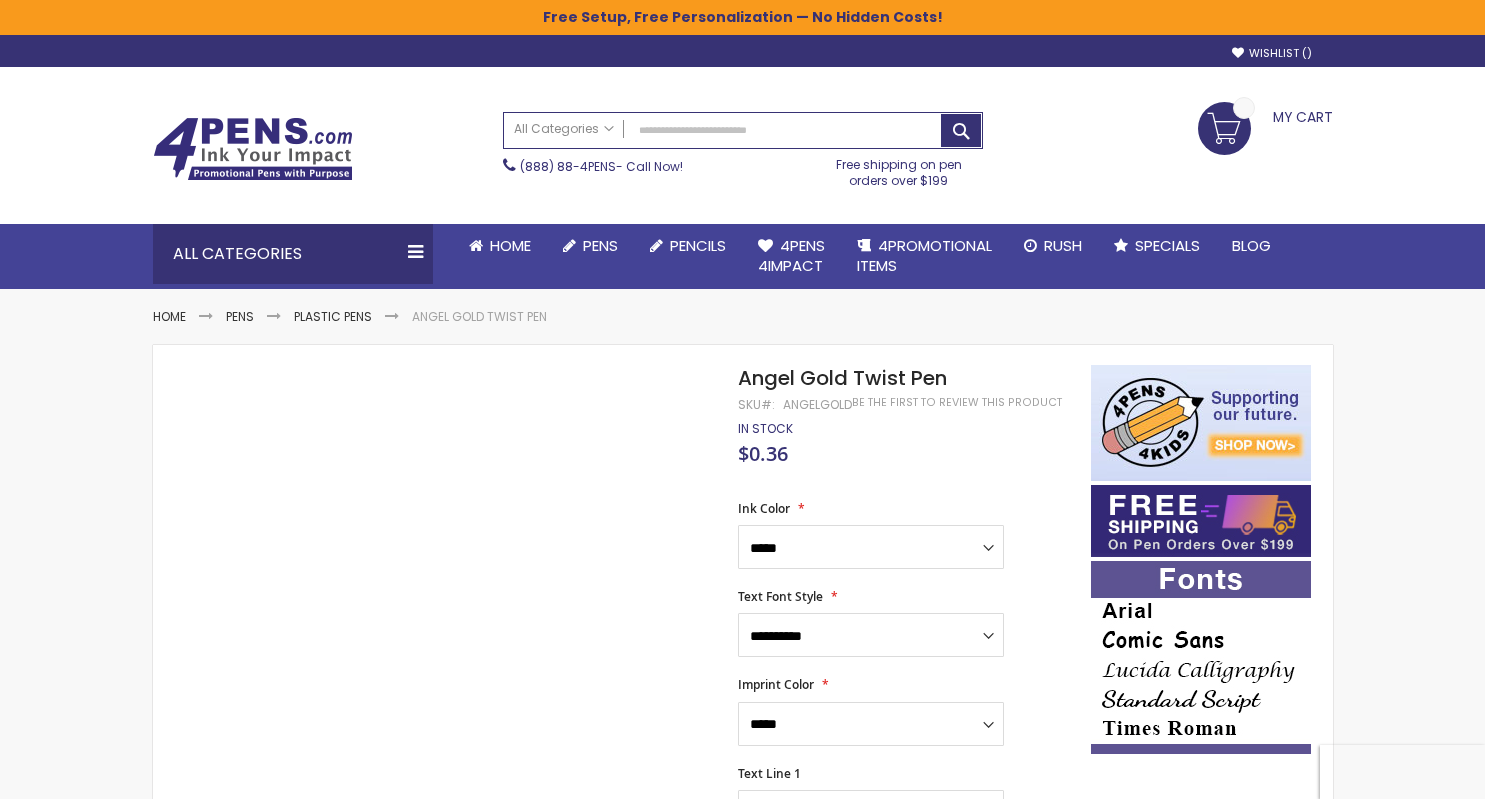 select on "***" 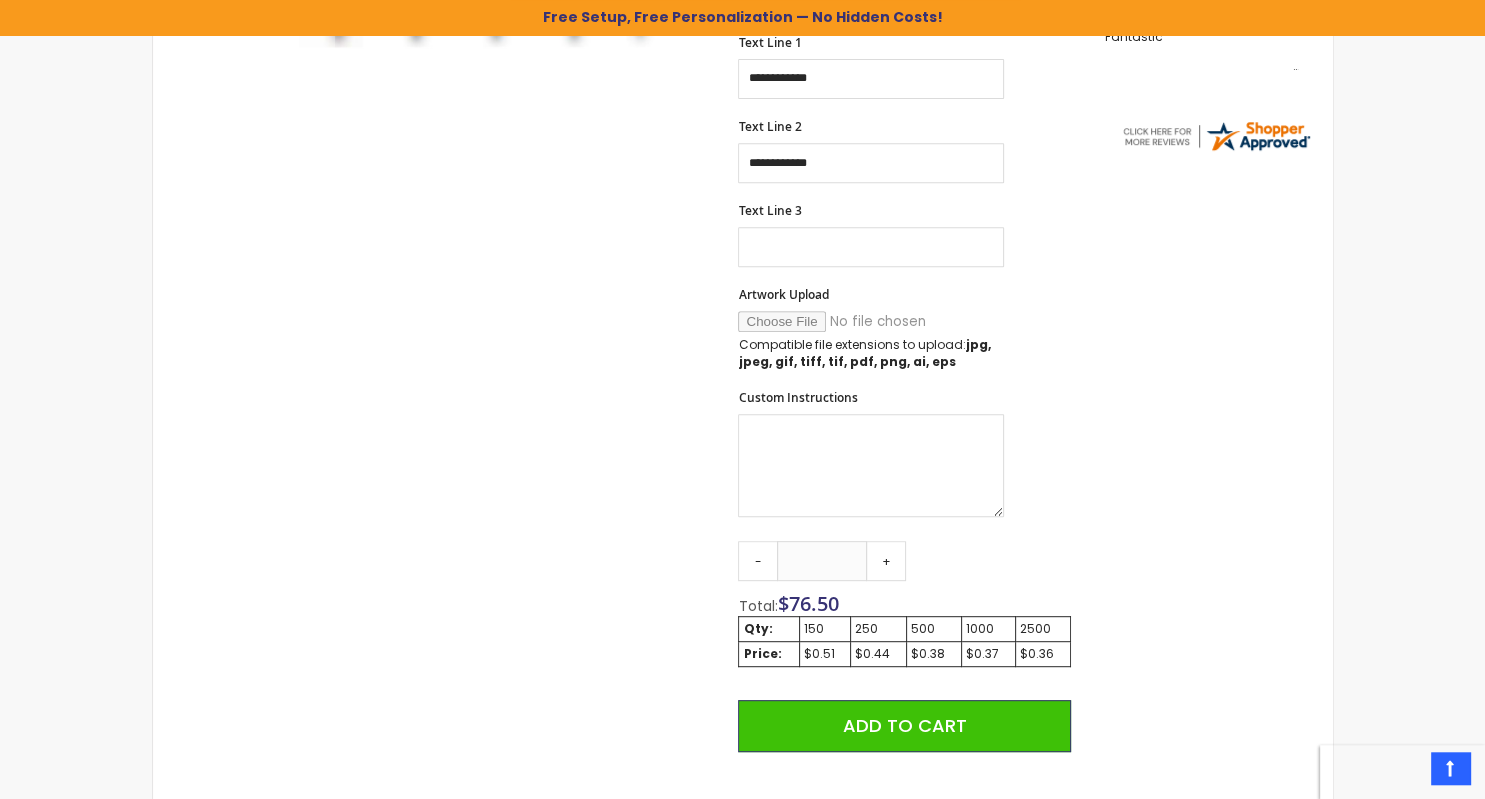 scroll, scrollTop: 804, scrollLeft: 0, axis: vertical 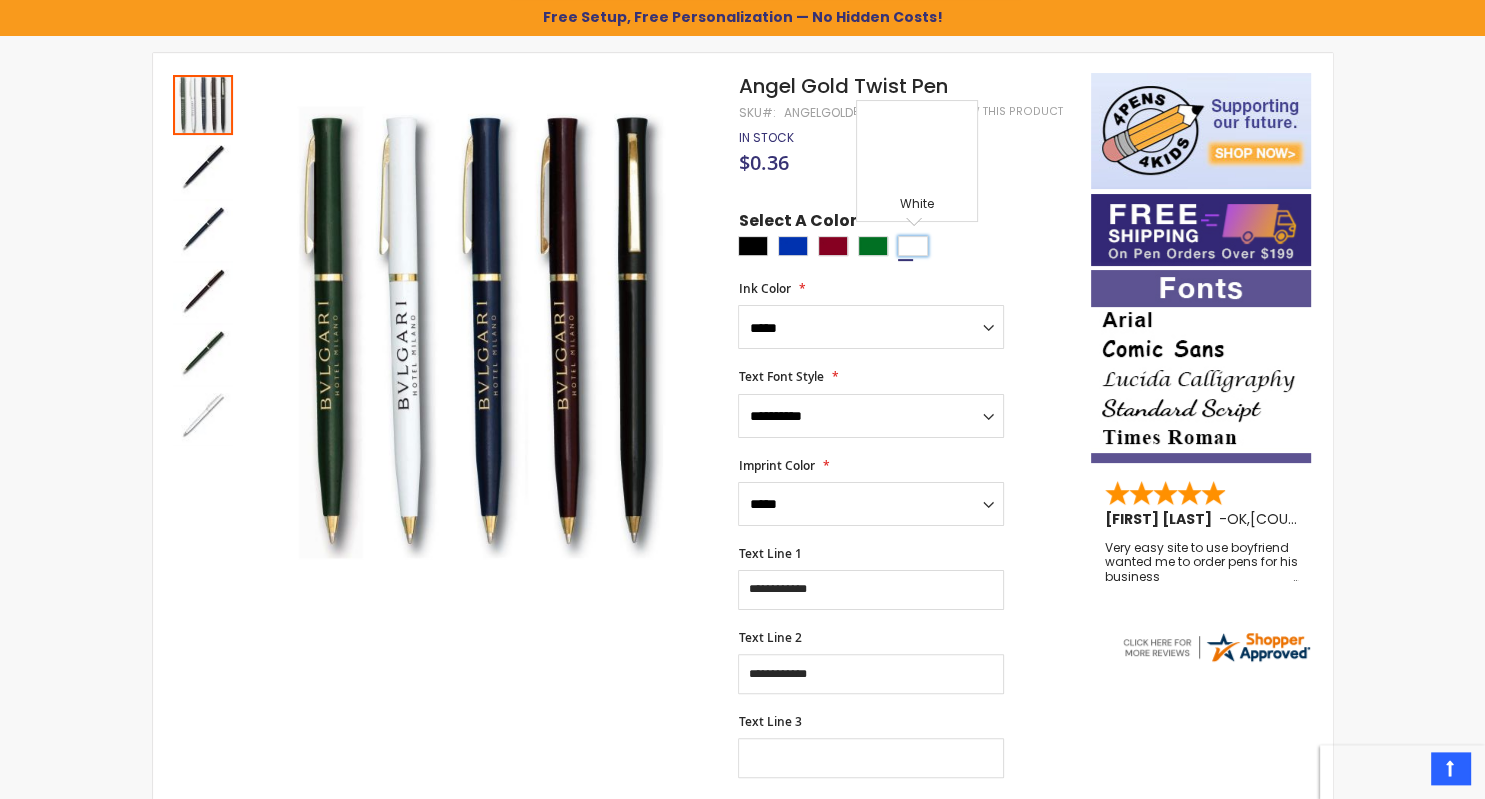 click at bounding box center (913, 246) 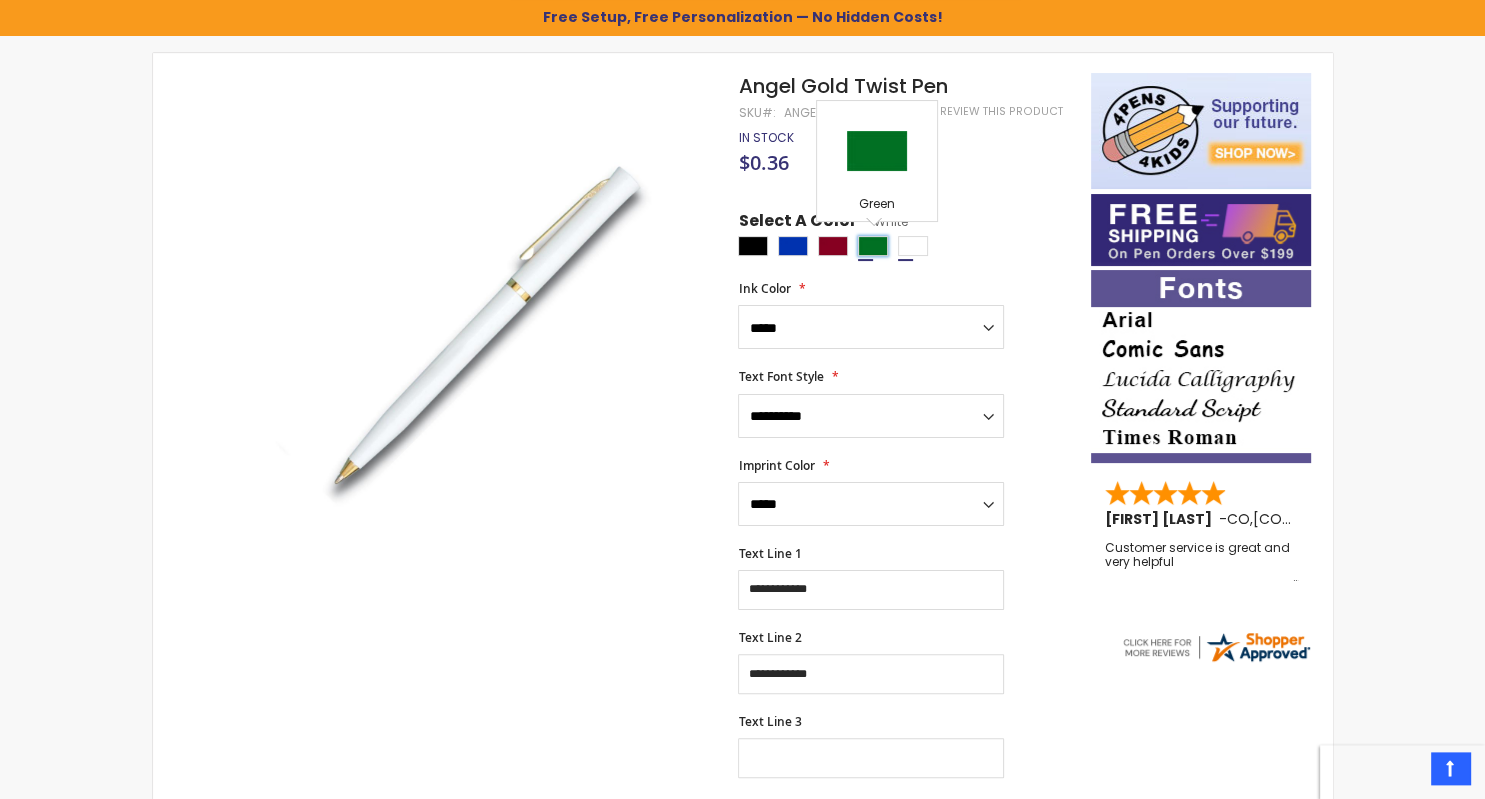 click at bounding box center [873, 246] 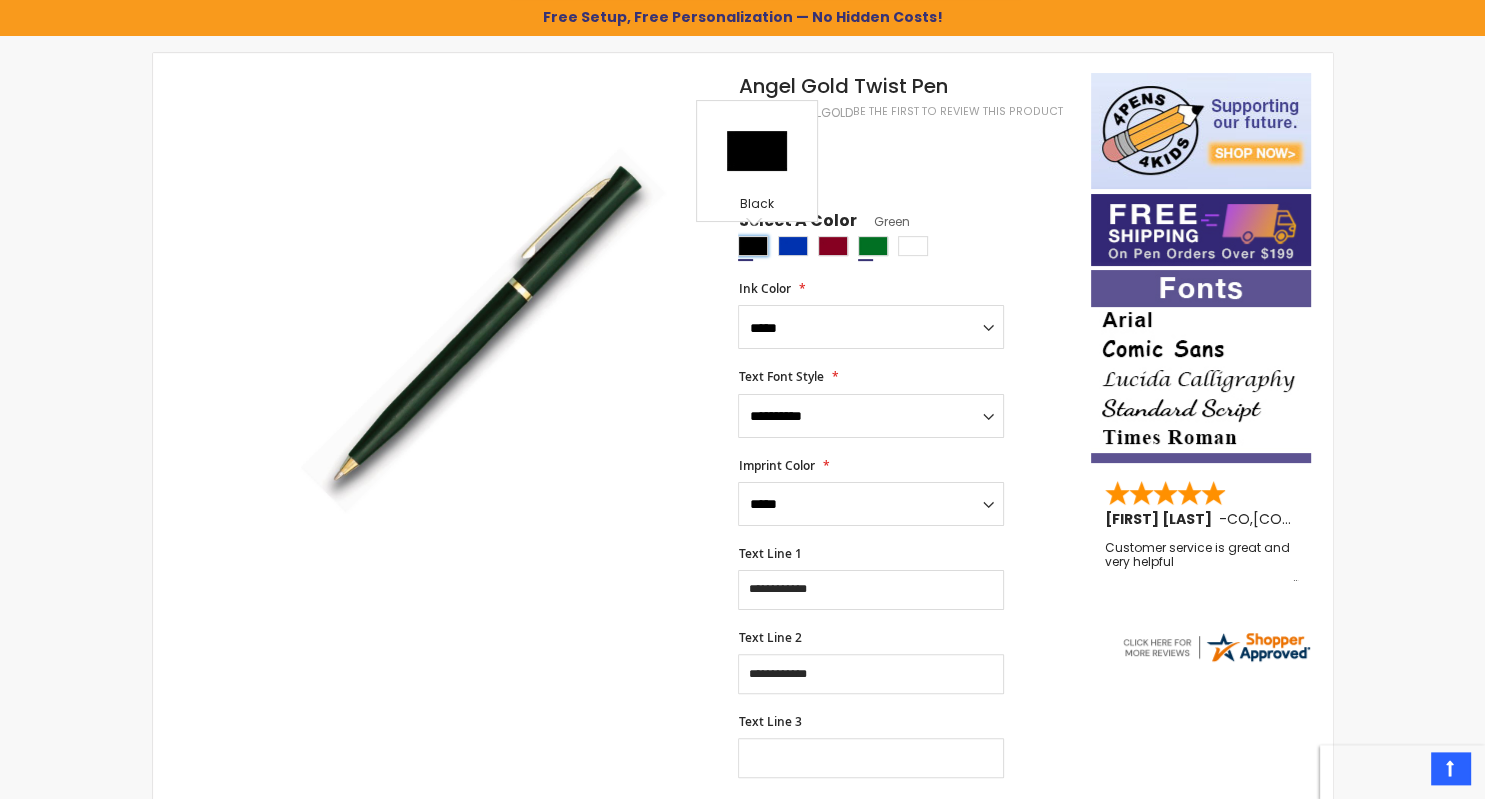 click at bounding box center [753, 246] 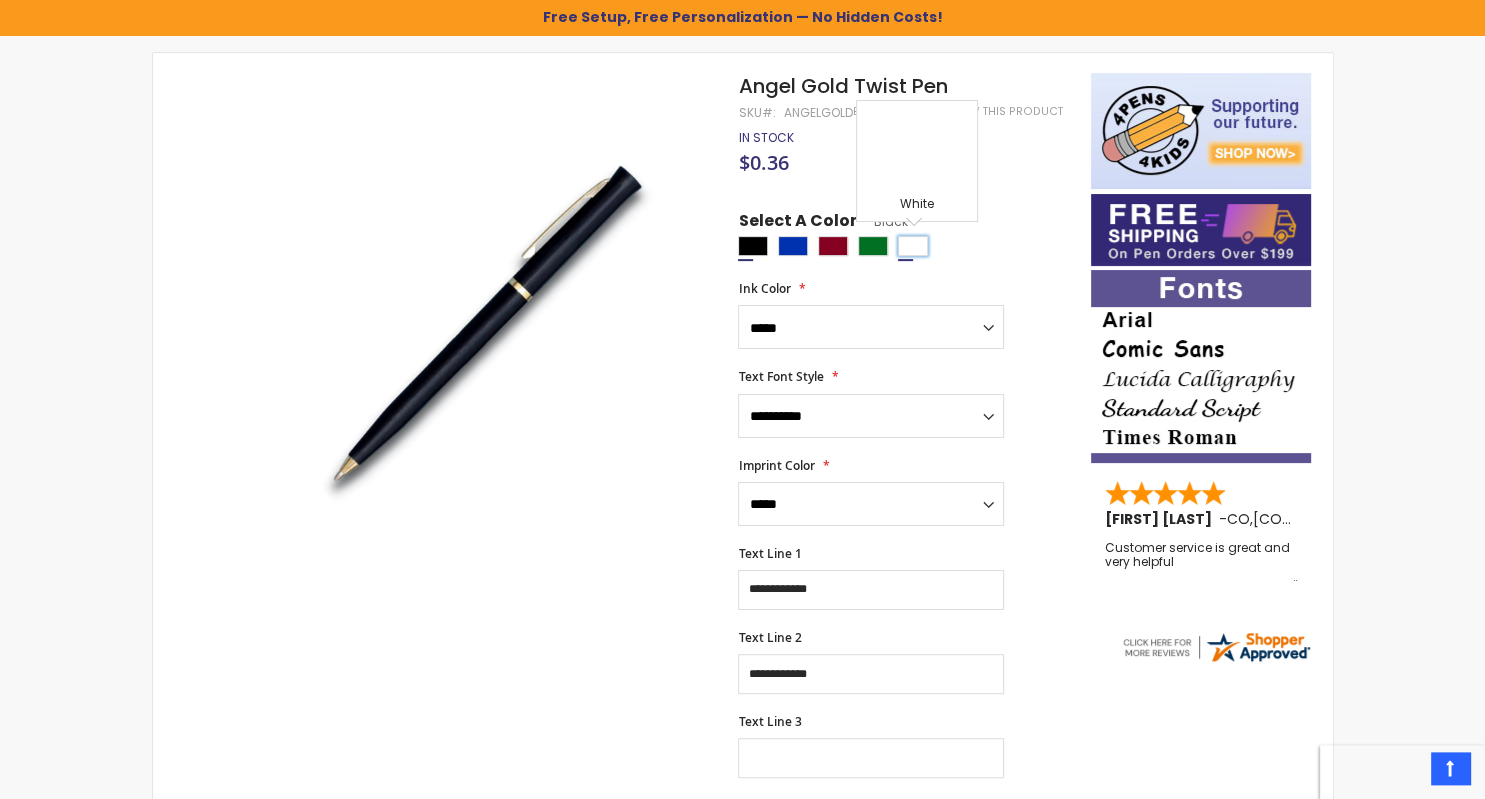 click at bounding box center (913, 246) 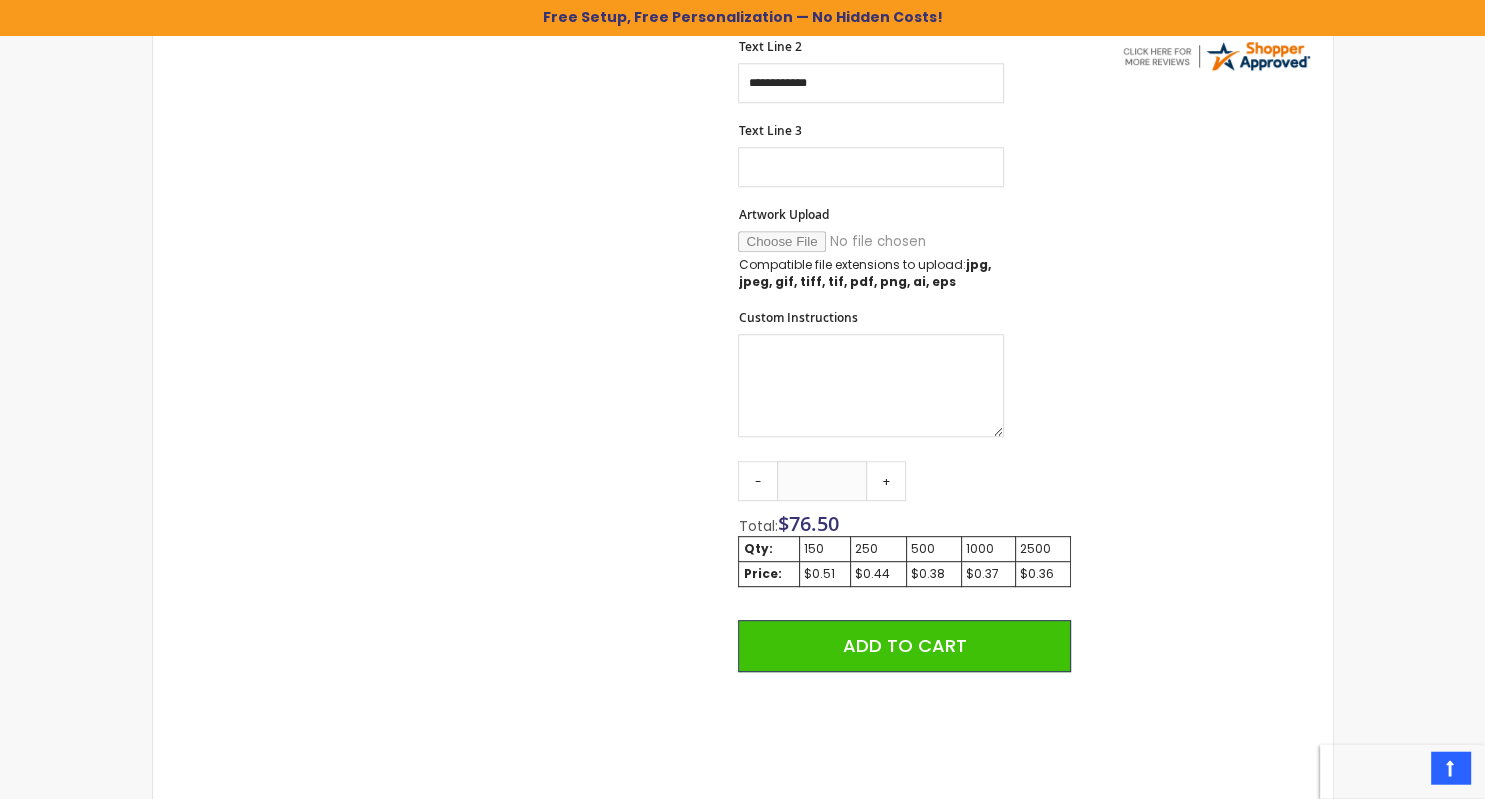 scroll, scrollTop: 820, scrollLeft: 0, axis: vertical 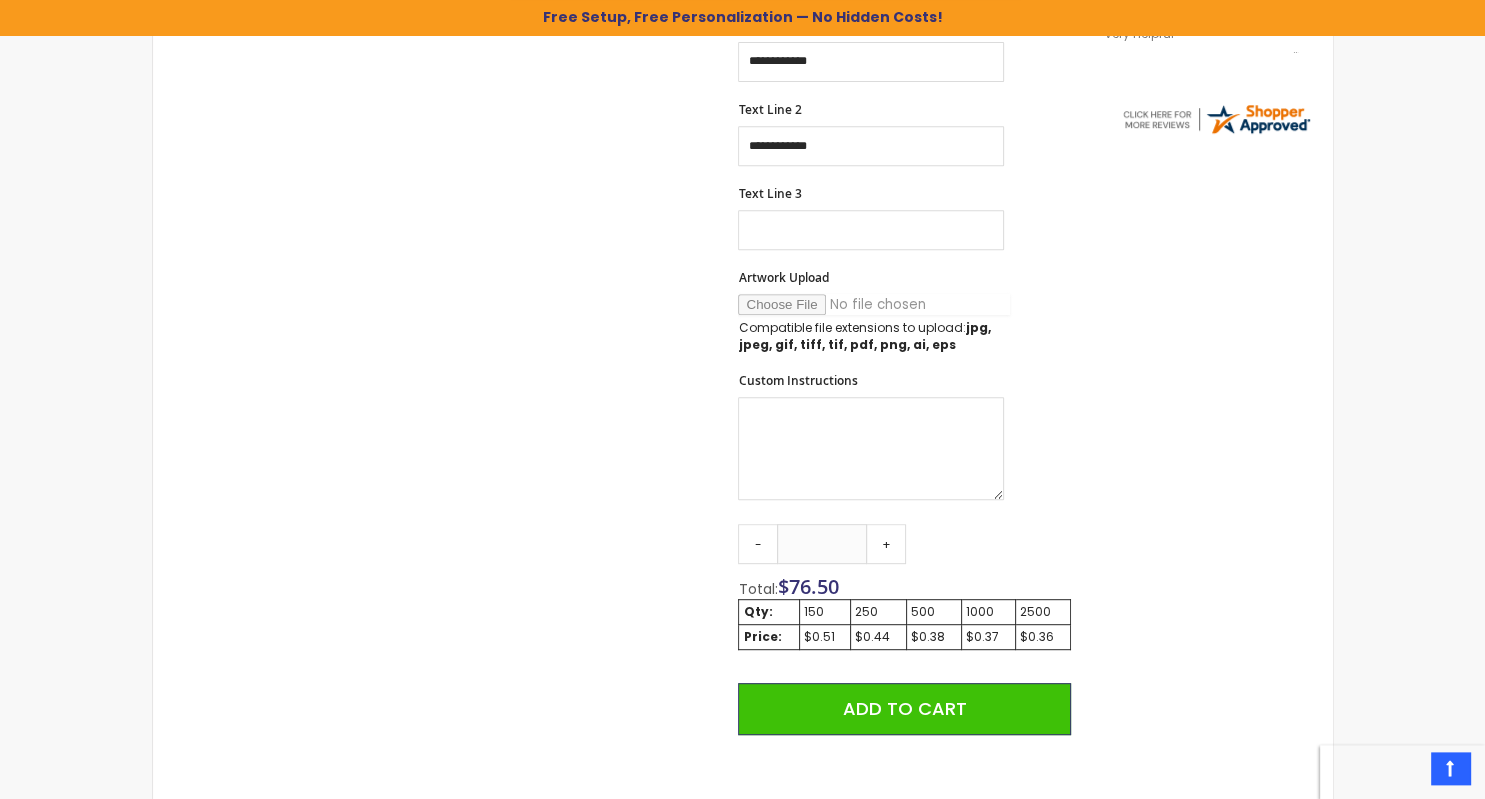click on "Artwork Upload" at bounding box center [874, 304] 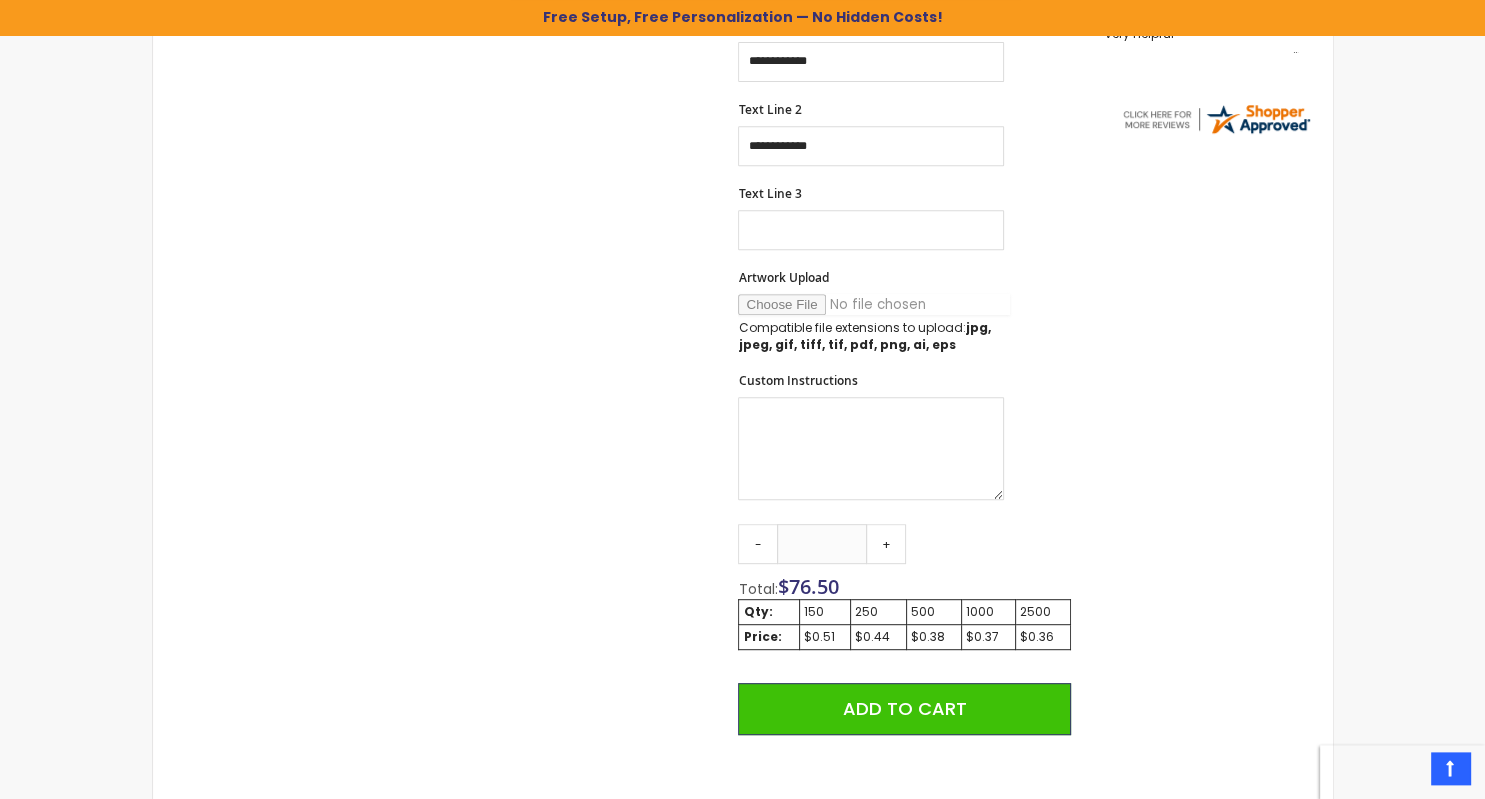 type on "**********" 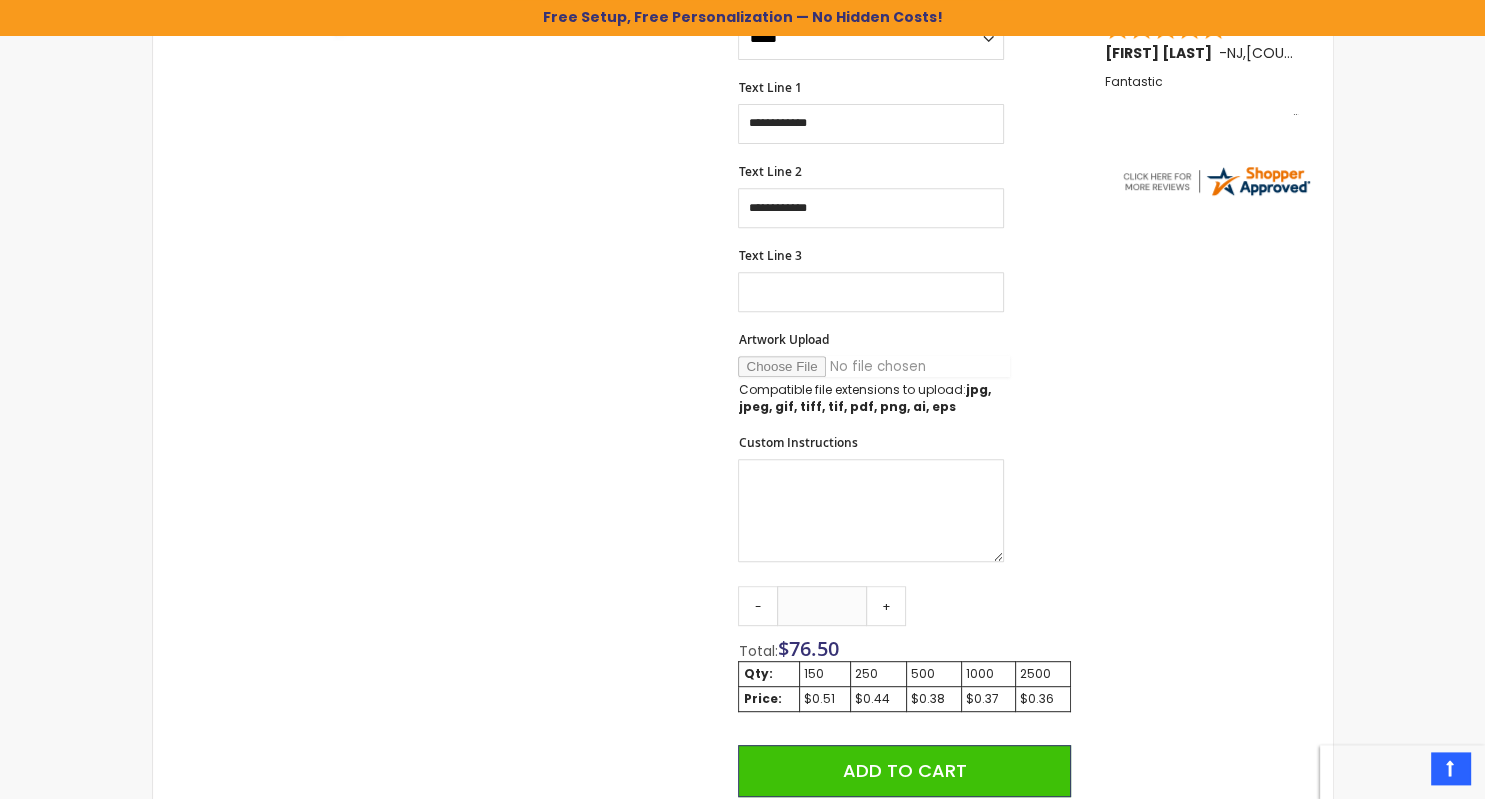 scroll, scrollTop: 766, scrollLeft: 0, axis: vertical 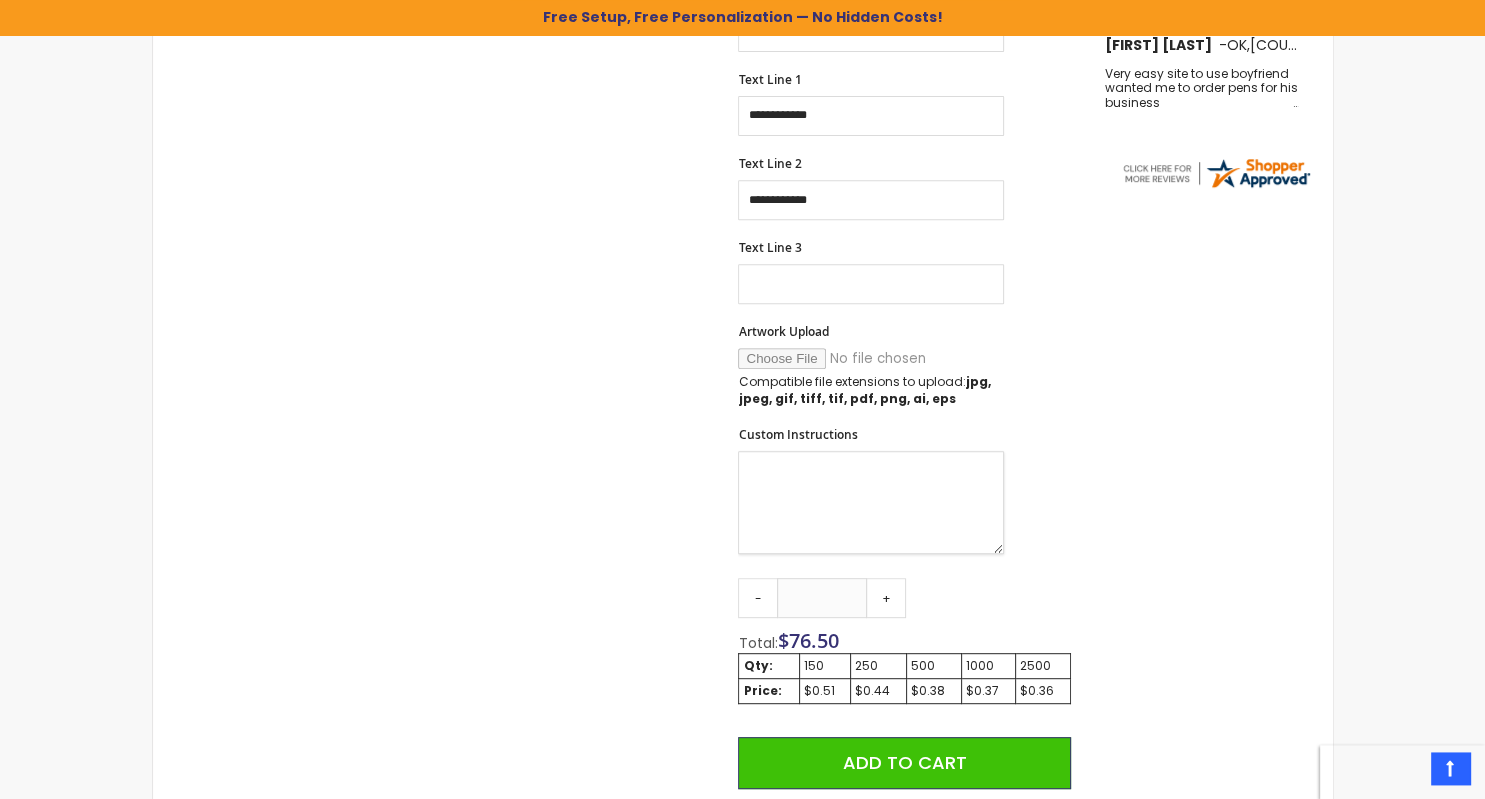 click on "Custom Instructions" at bounding box center (871, 502) 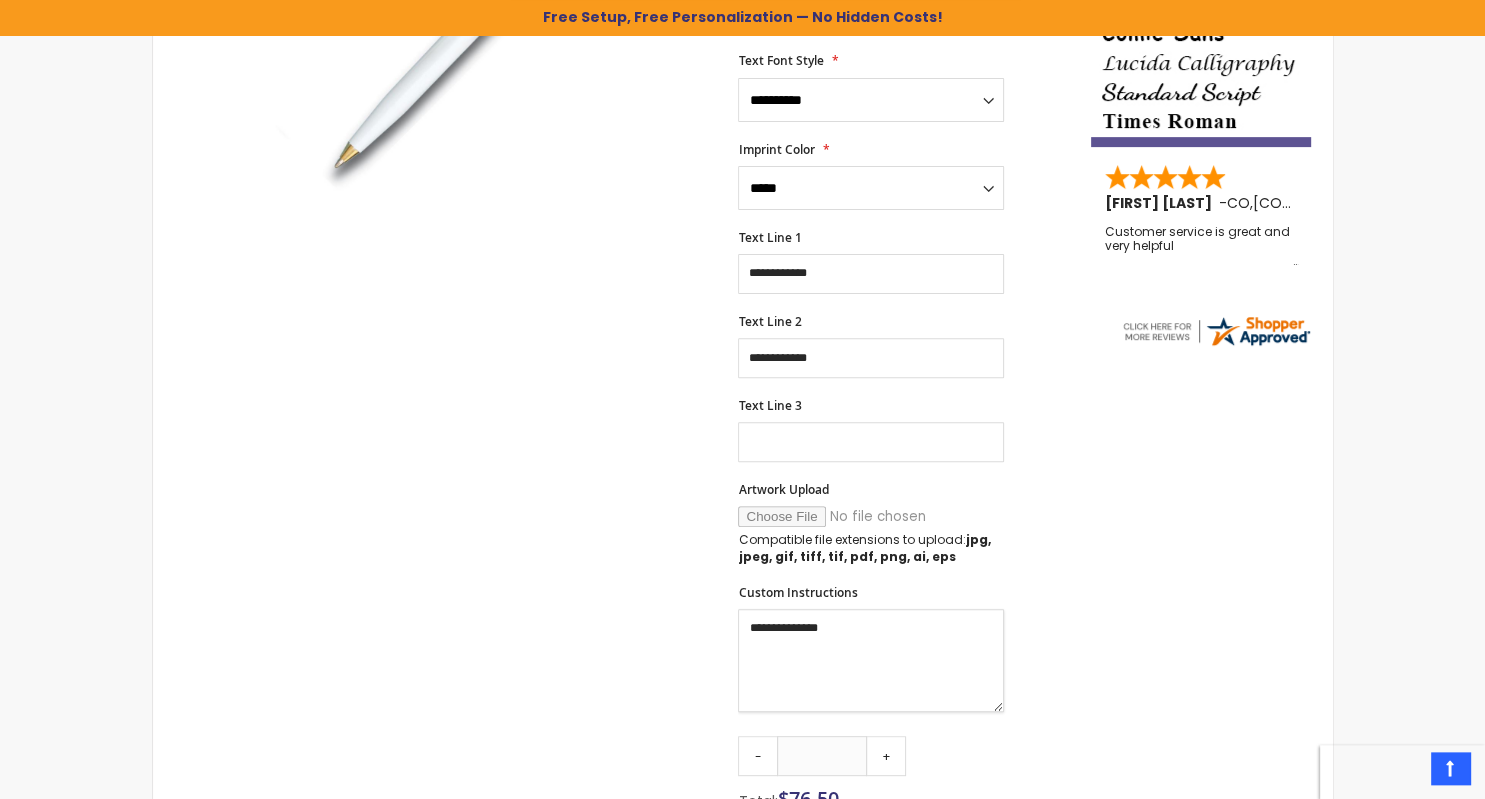 scroll, scrollTop: 607, scrollLeft: 0, axis: vertical 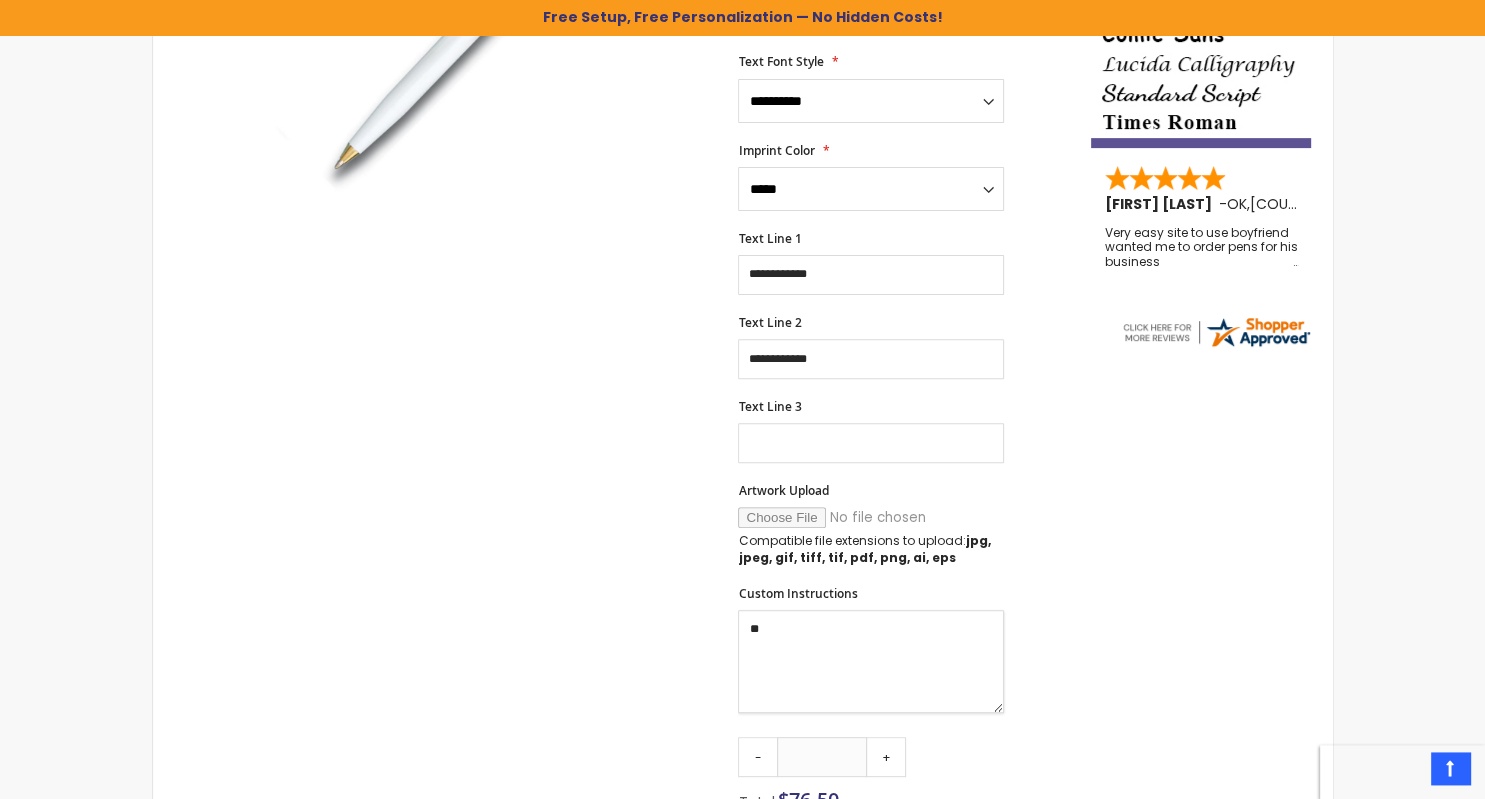 type on "*" 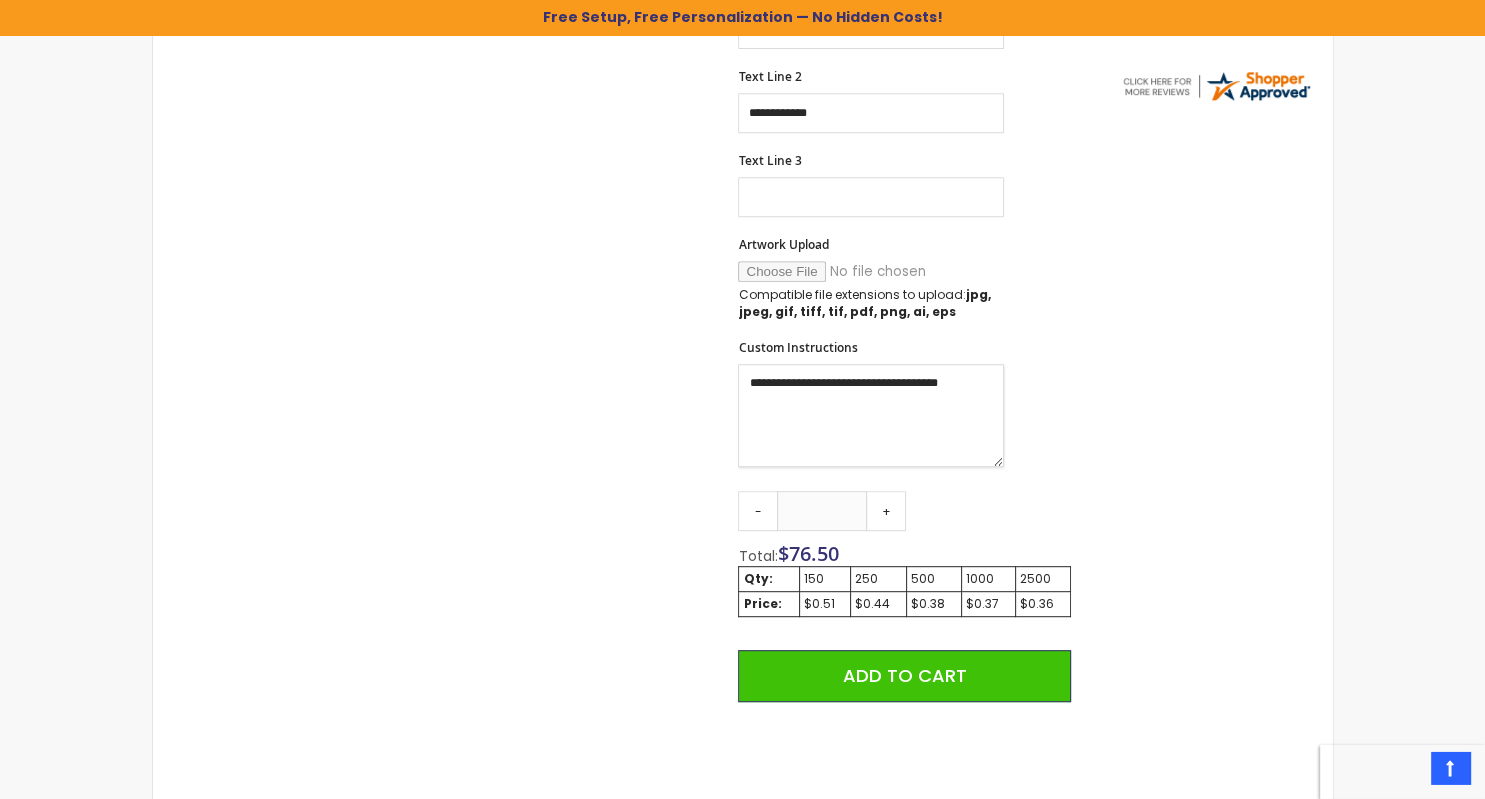 scroll, scrollTop: 856, scrollLeft: 0, axis: vertical 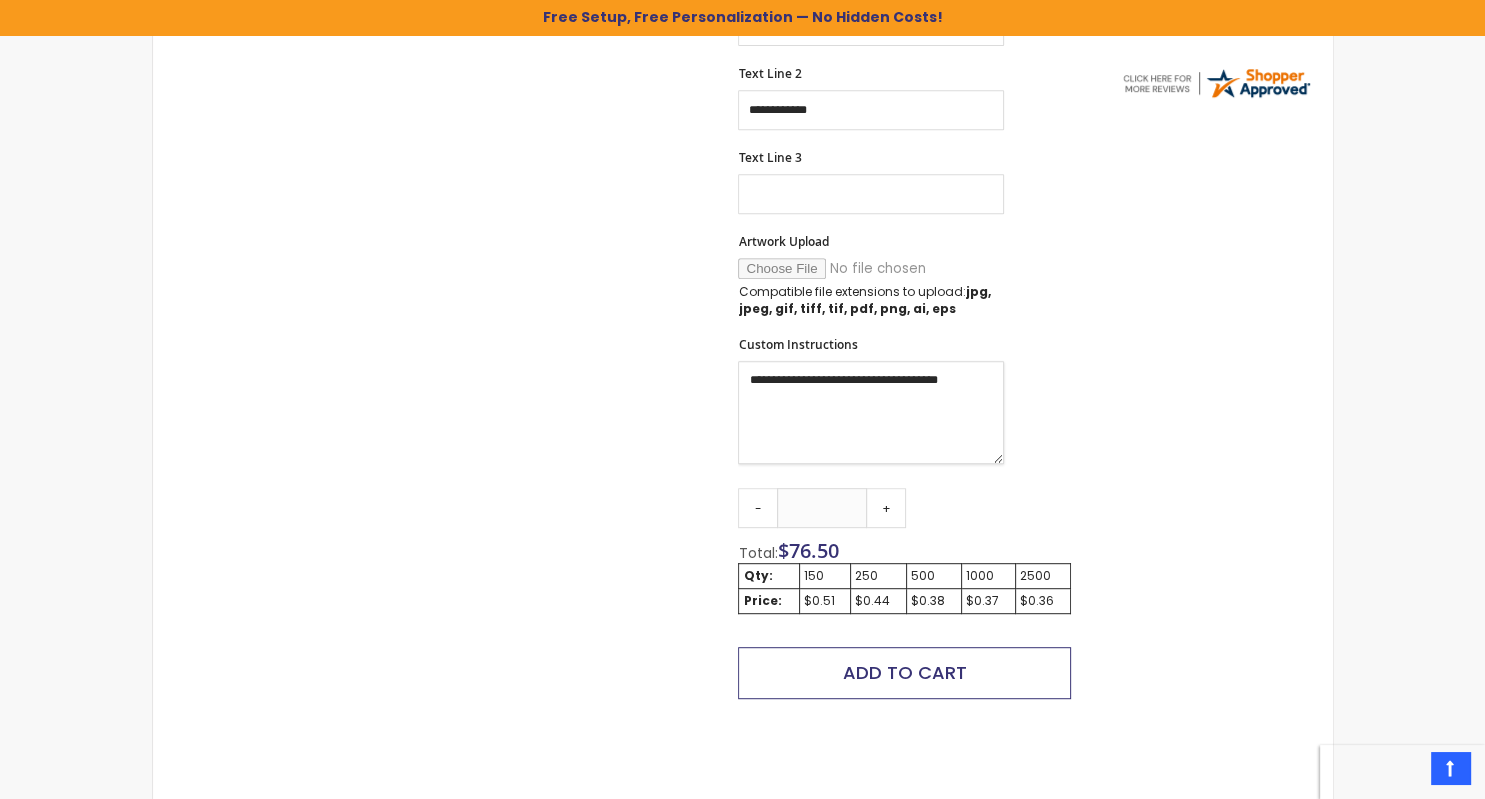 type on "**********" 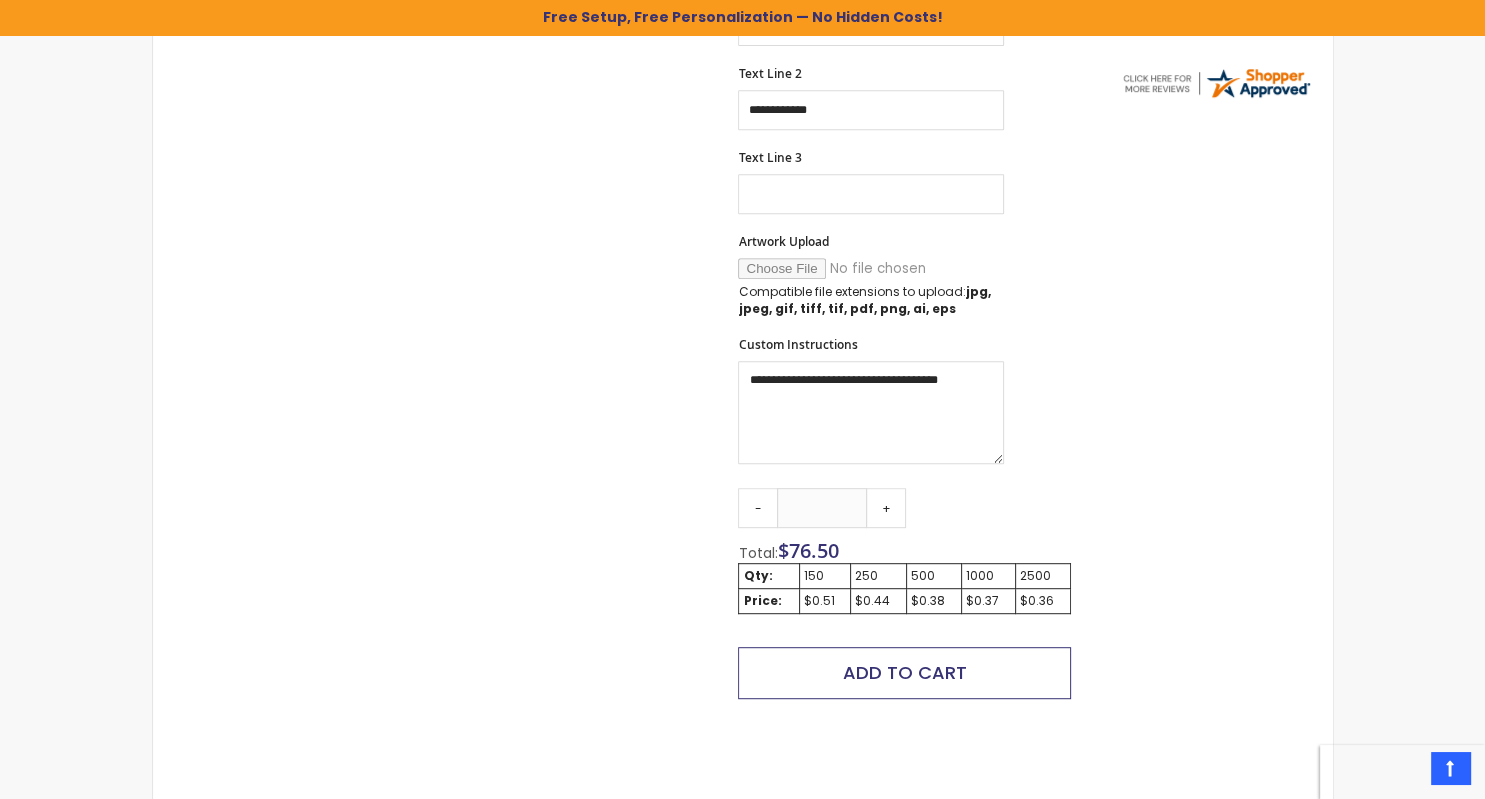click on "Add to Cart" at bounding box center [905, 672] 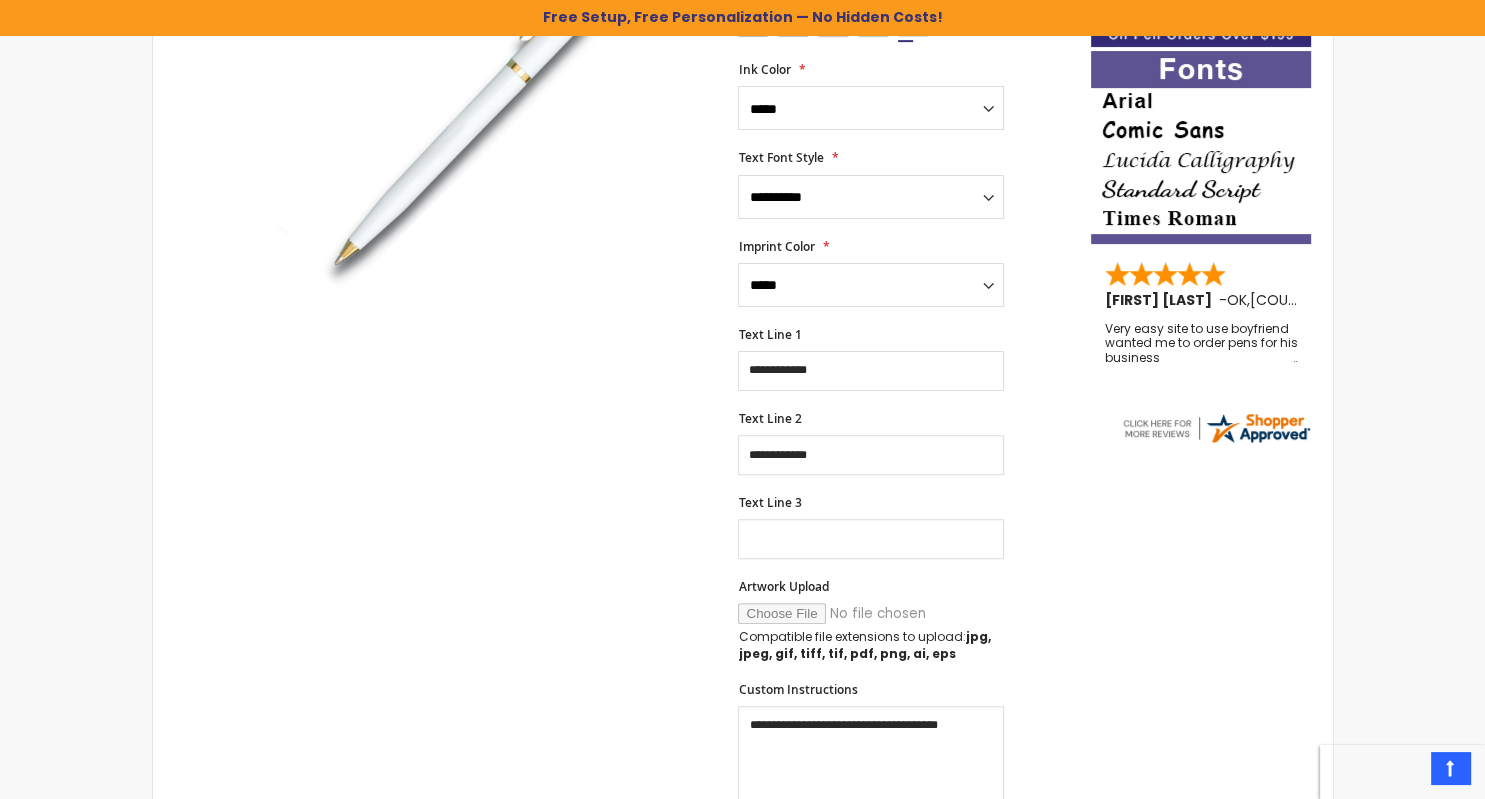 scroll, scrollTop: 480, scrollLeft: 0, axis: vertical 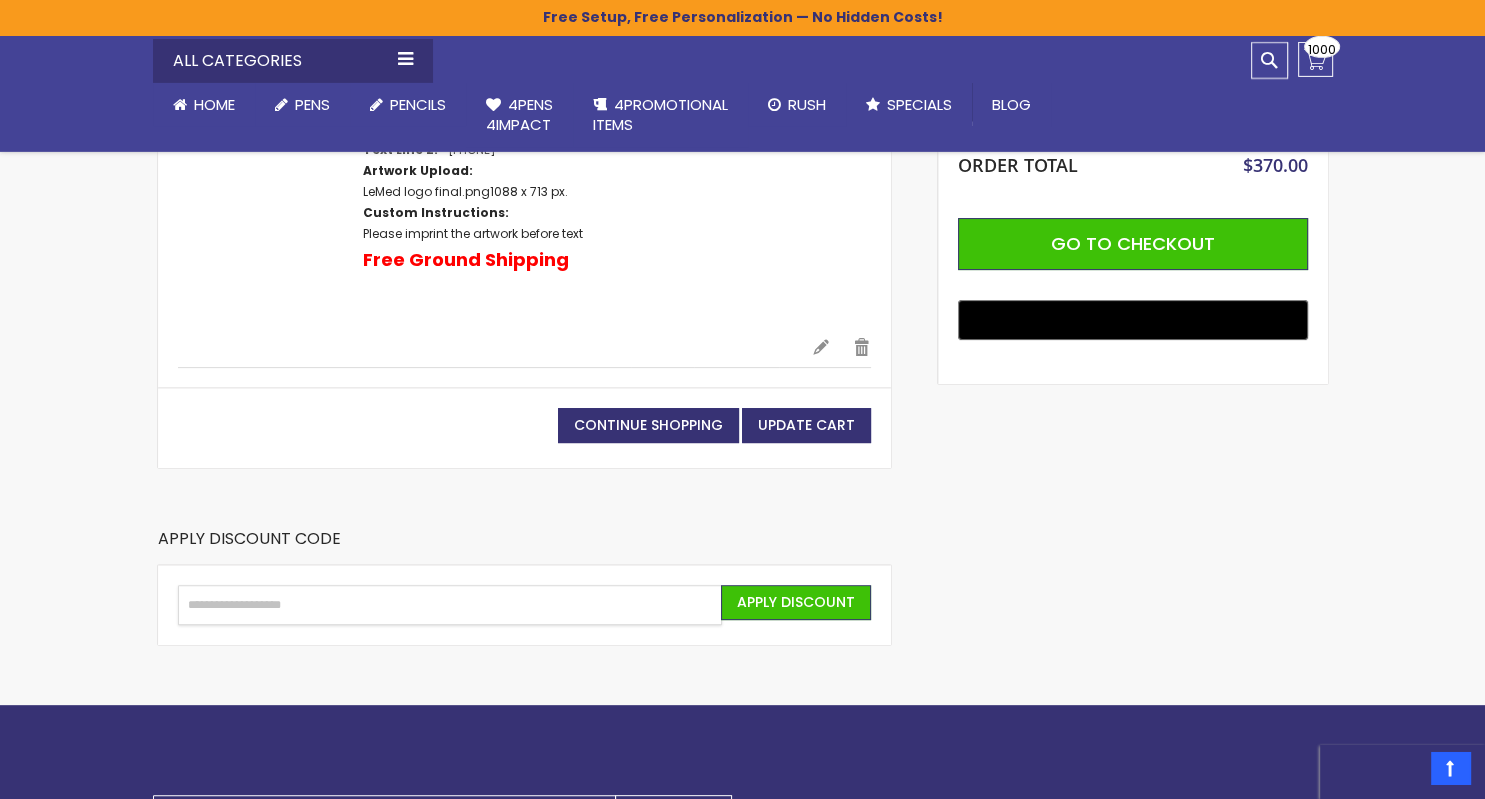 click on "Enter discount code" at bounding box center (450, 605) 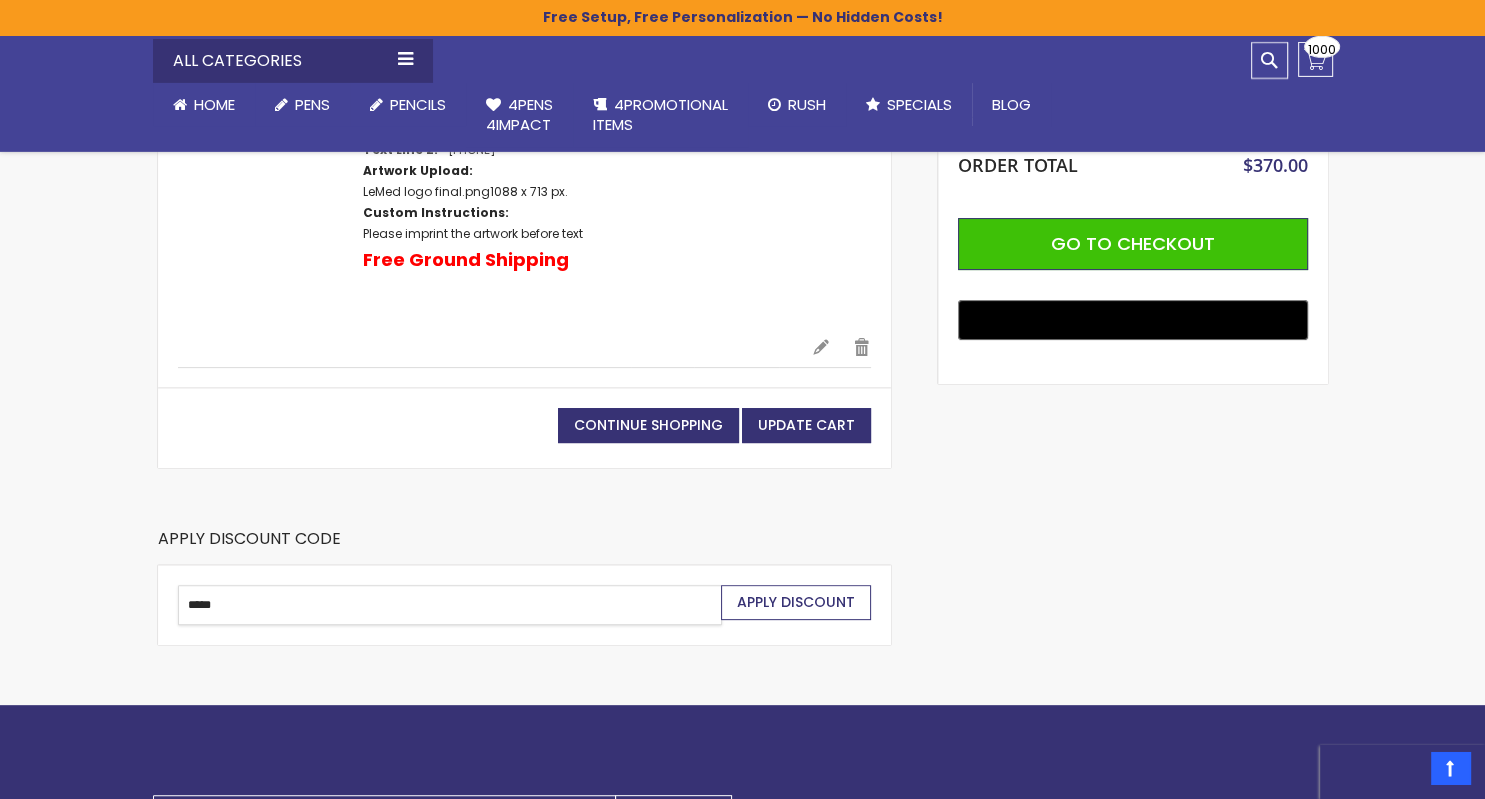 type on "*****" 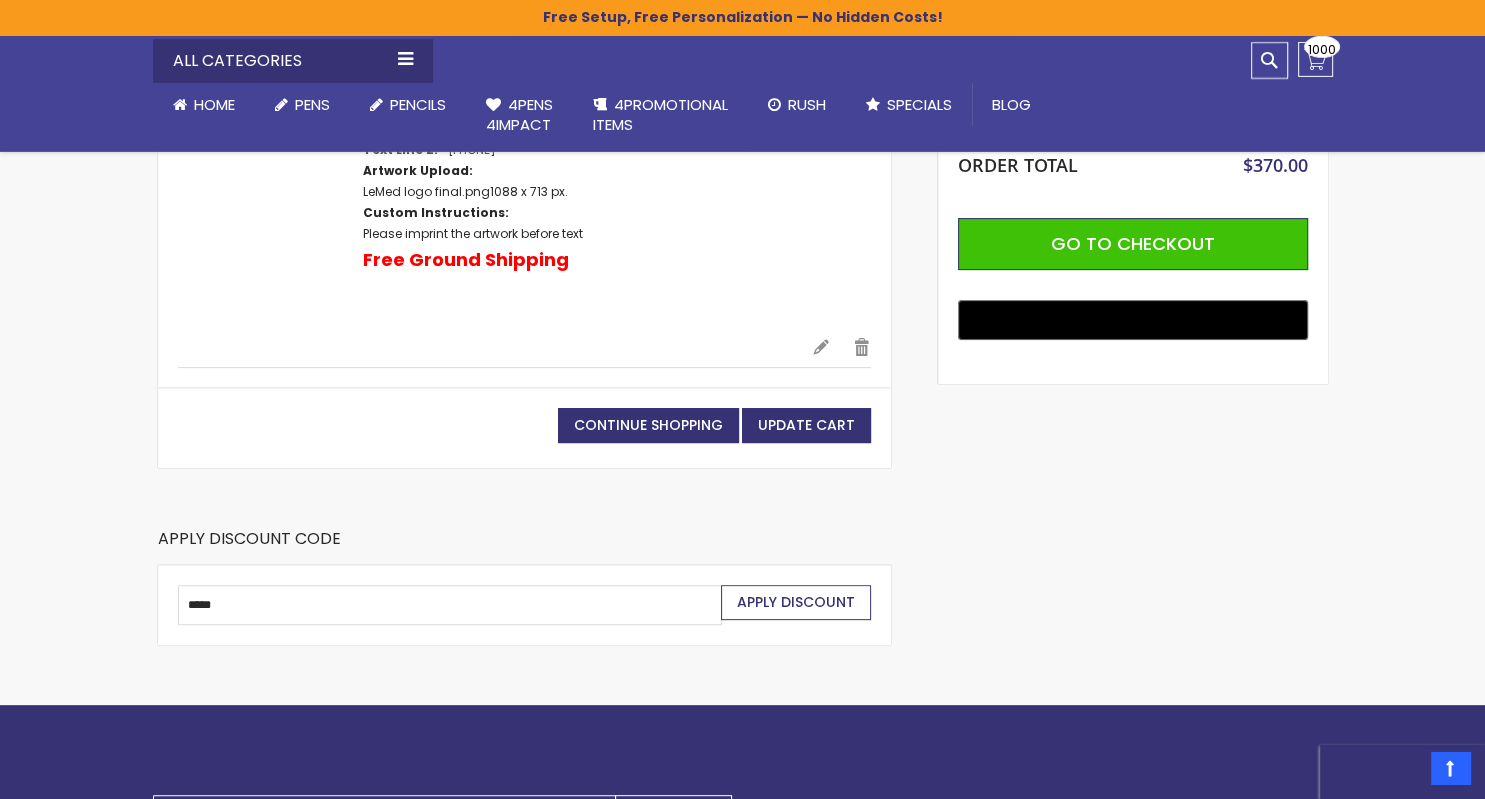 click on "Apply Discount" at bounding box center (796, 602) 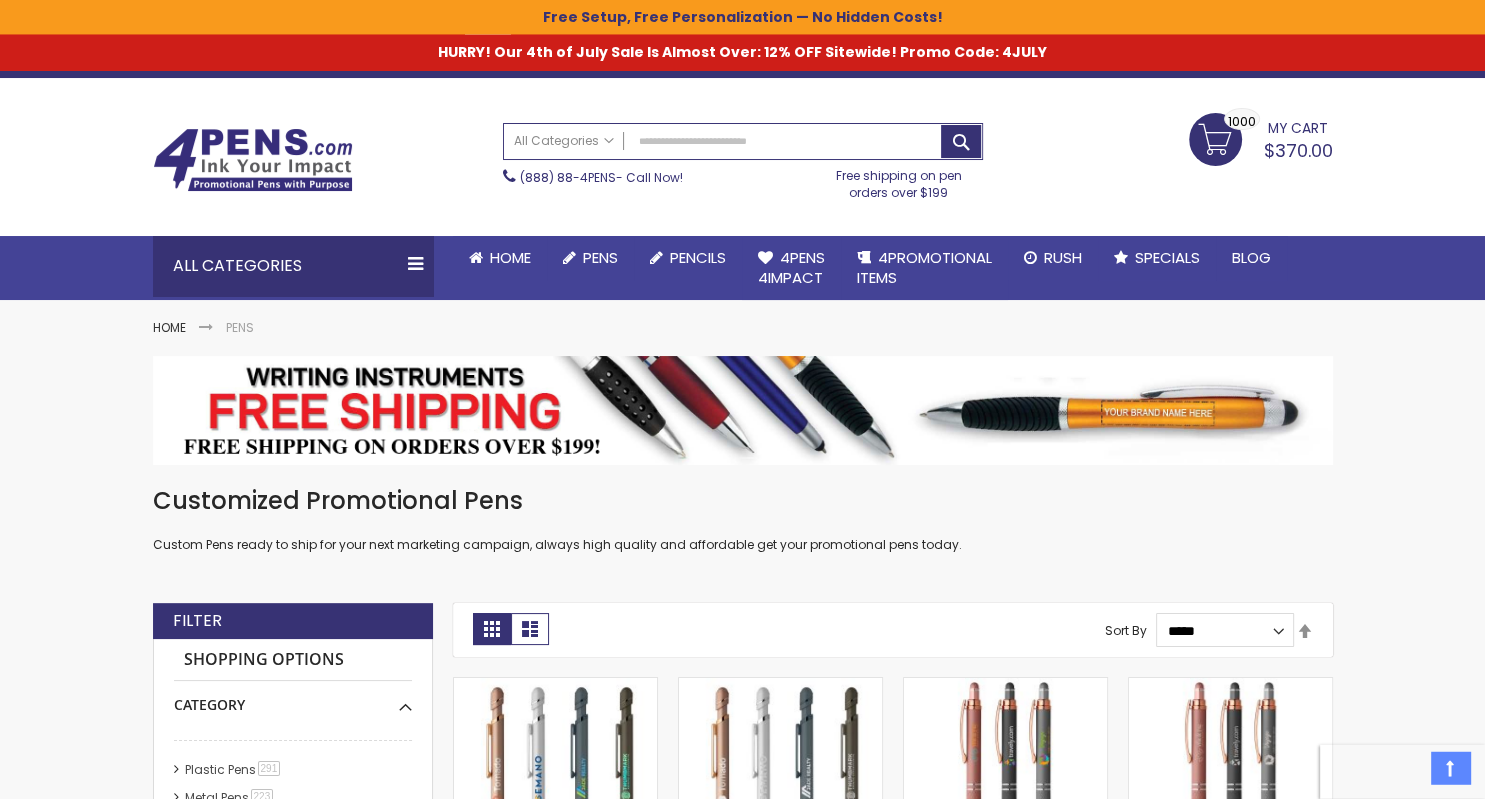 scroll, scrollTop: 0, scrollLeft: 0, axis: both 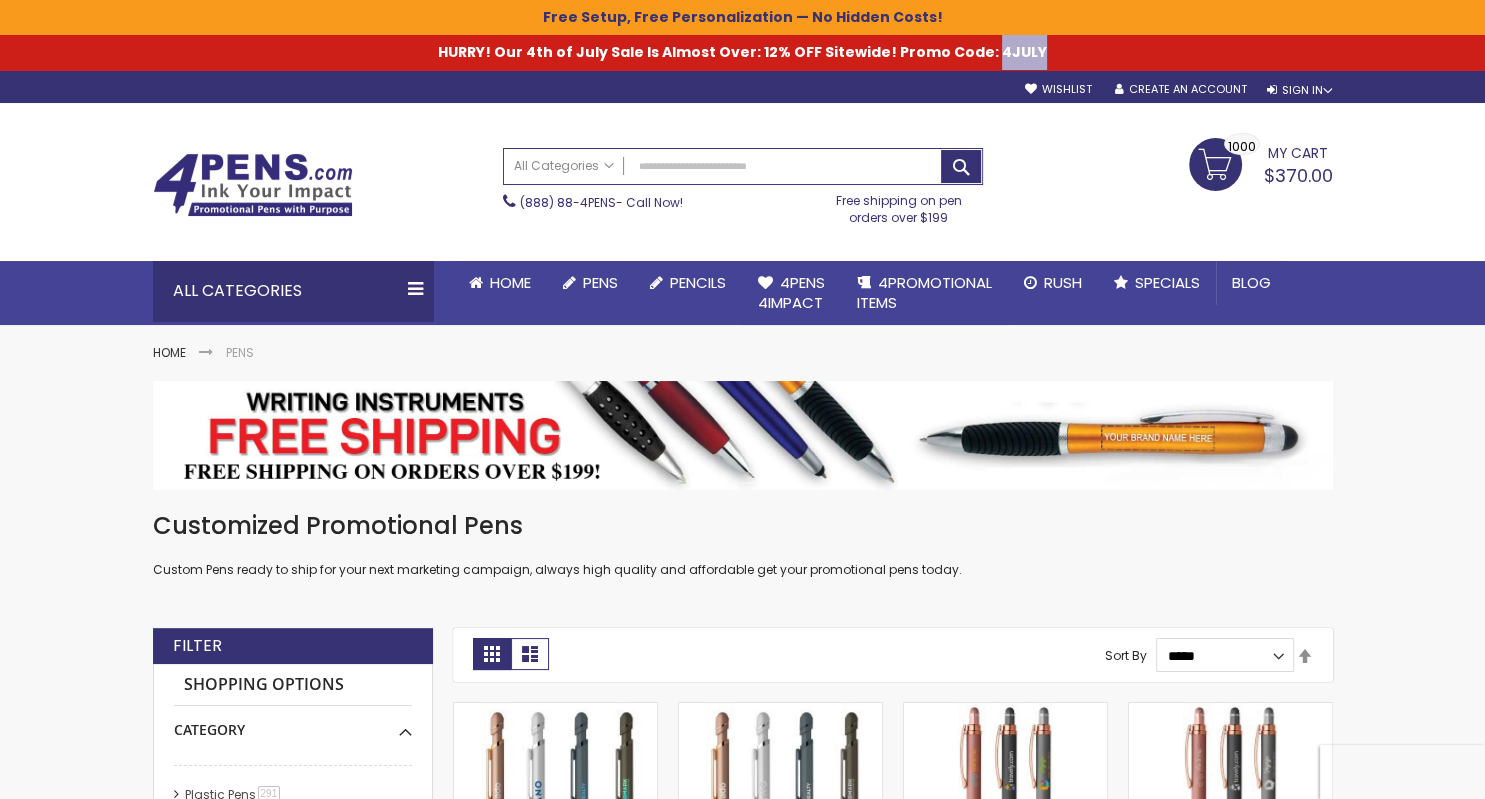 drag, startPoint x: 988, startPoint y: 50, endPoint x: 1031, endPoint y: 53, distance: 43.104523 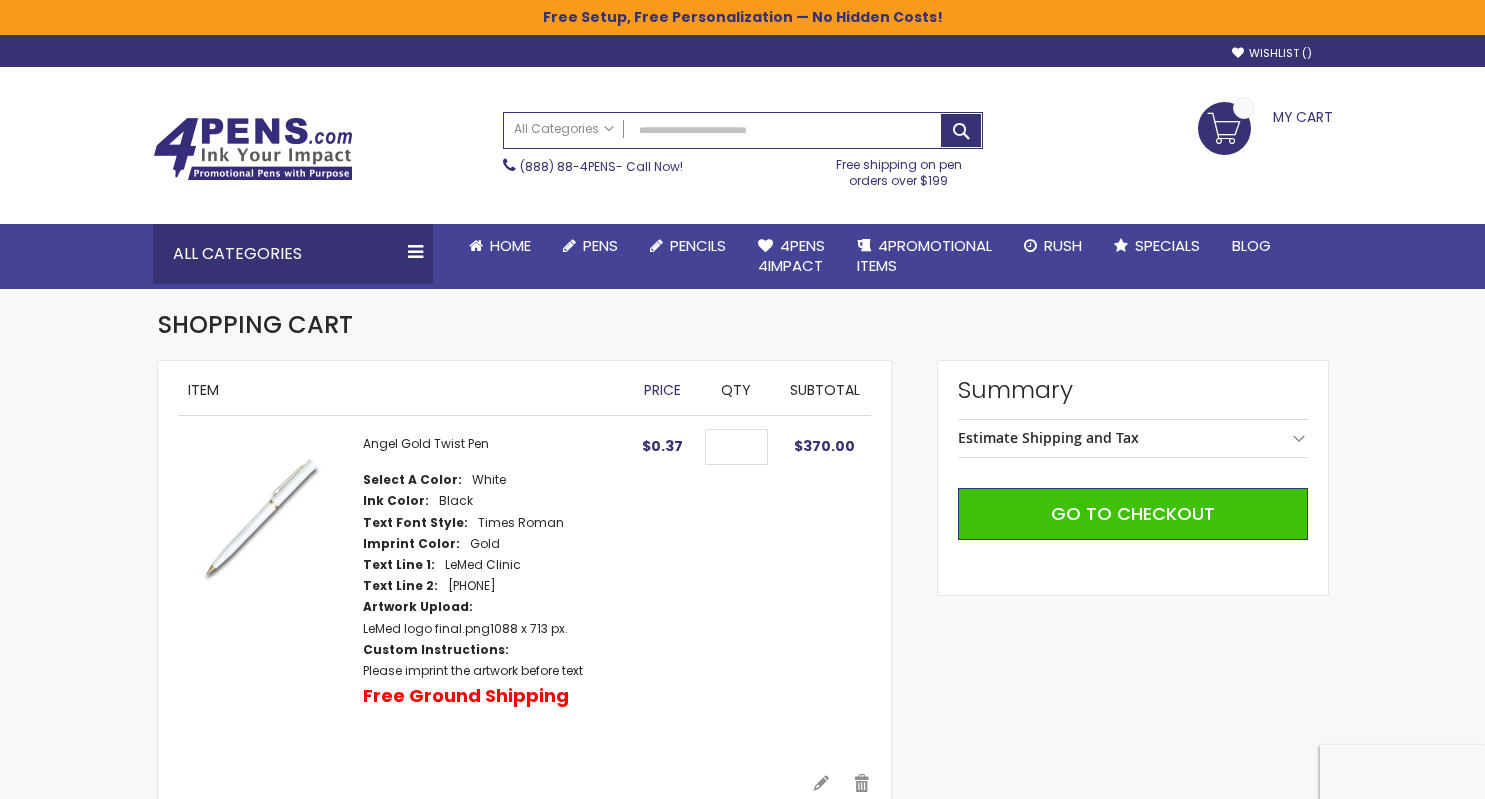 scroll, scrollTop: 0, scrollLeft: 0, axis: both 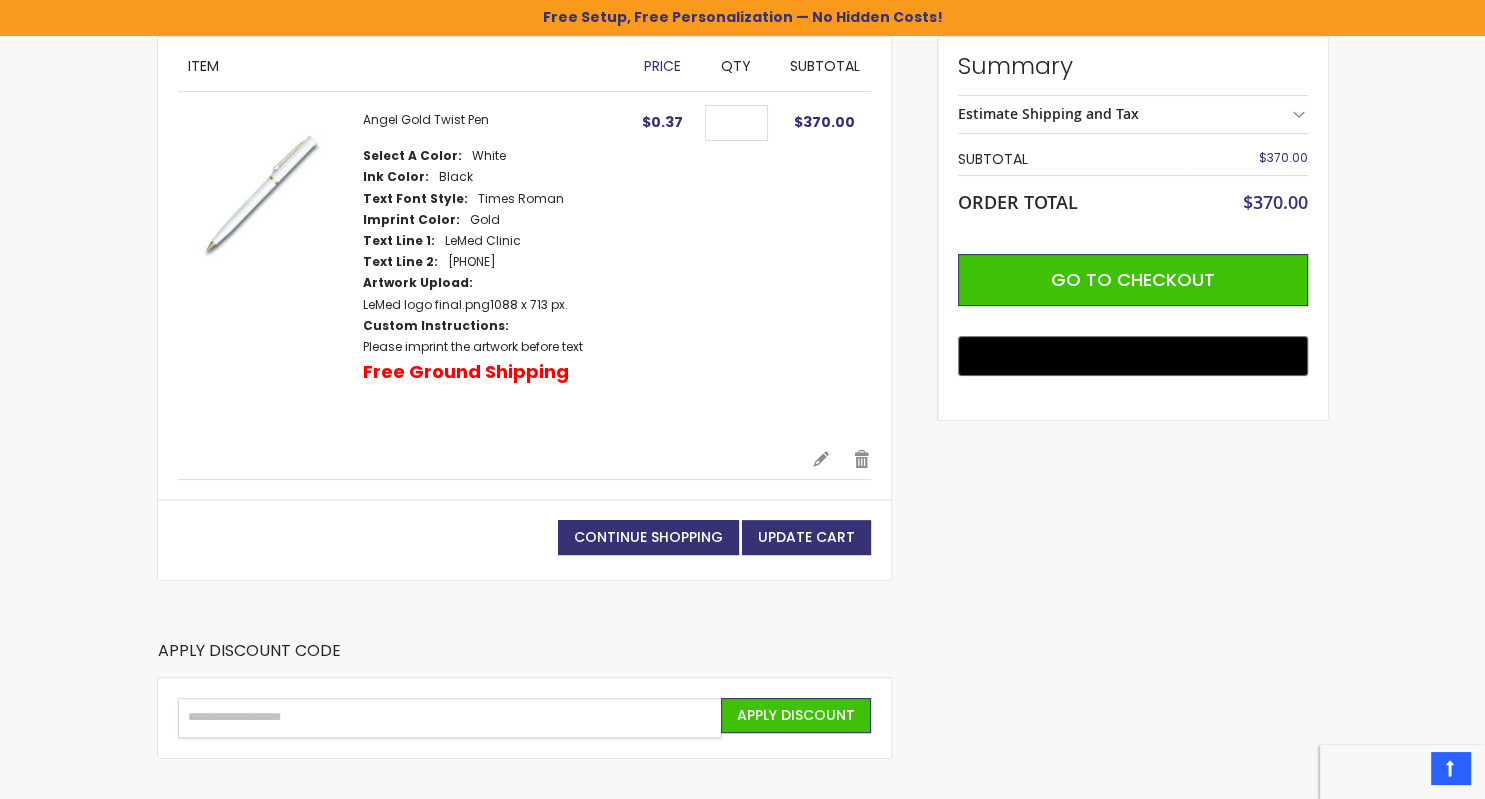 click on "Enter discount code" at bounding box center (450, 718) 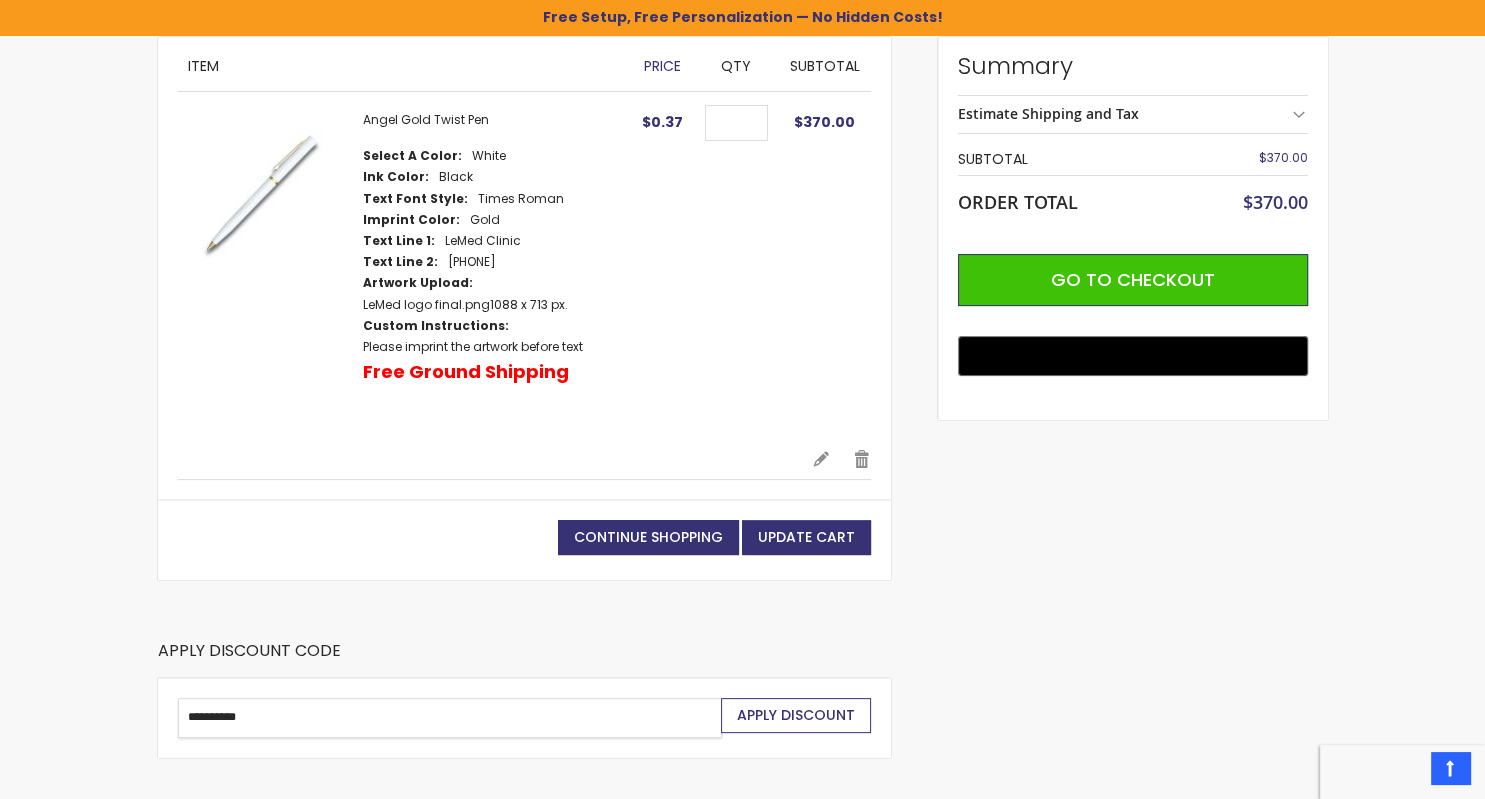 type on "**********" 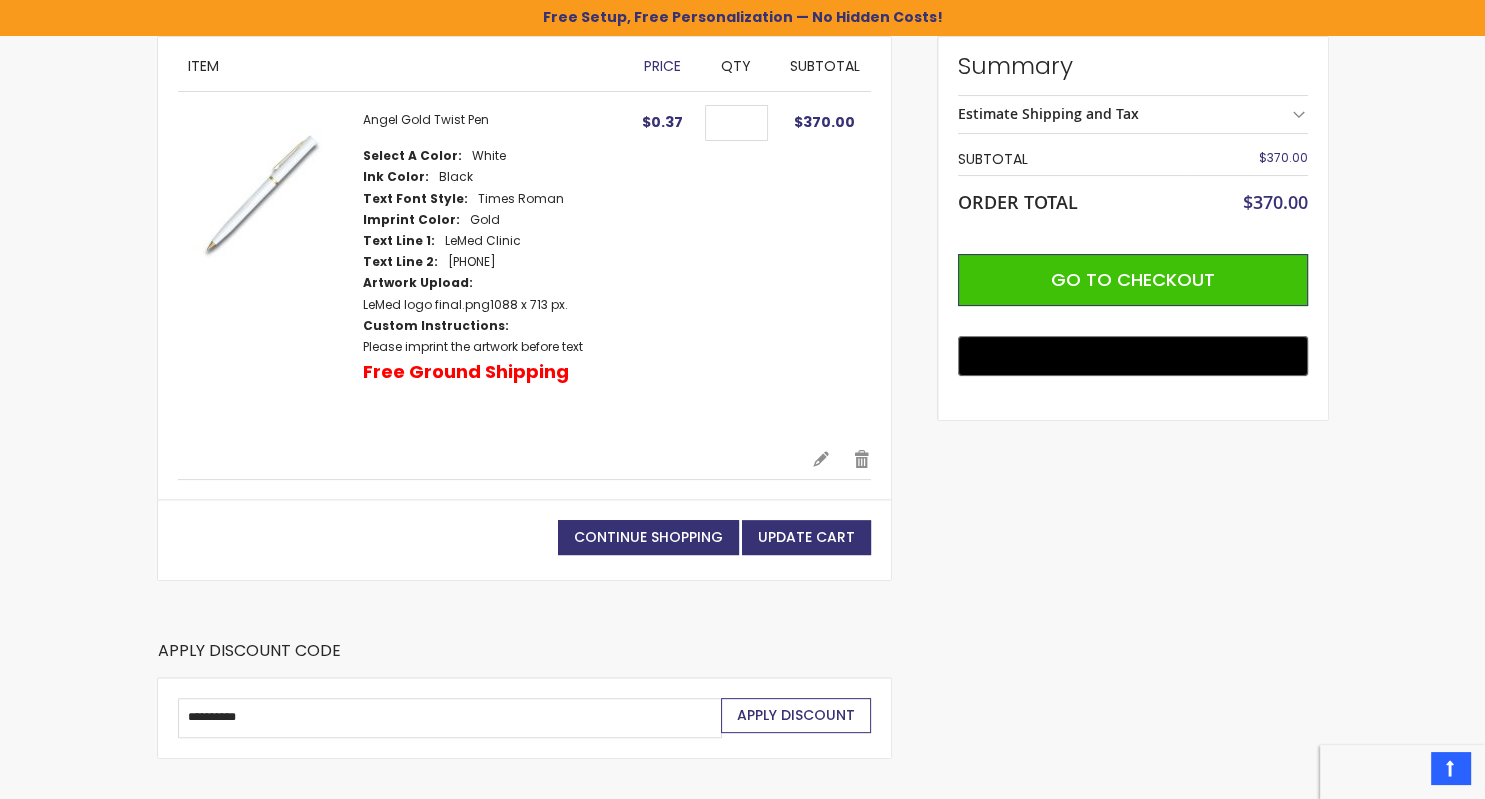click on "Apply Discount" at bounding box center (796, 715) 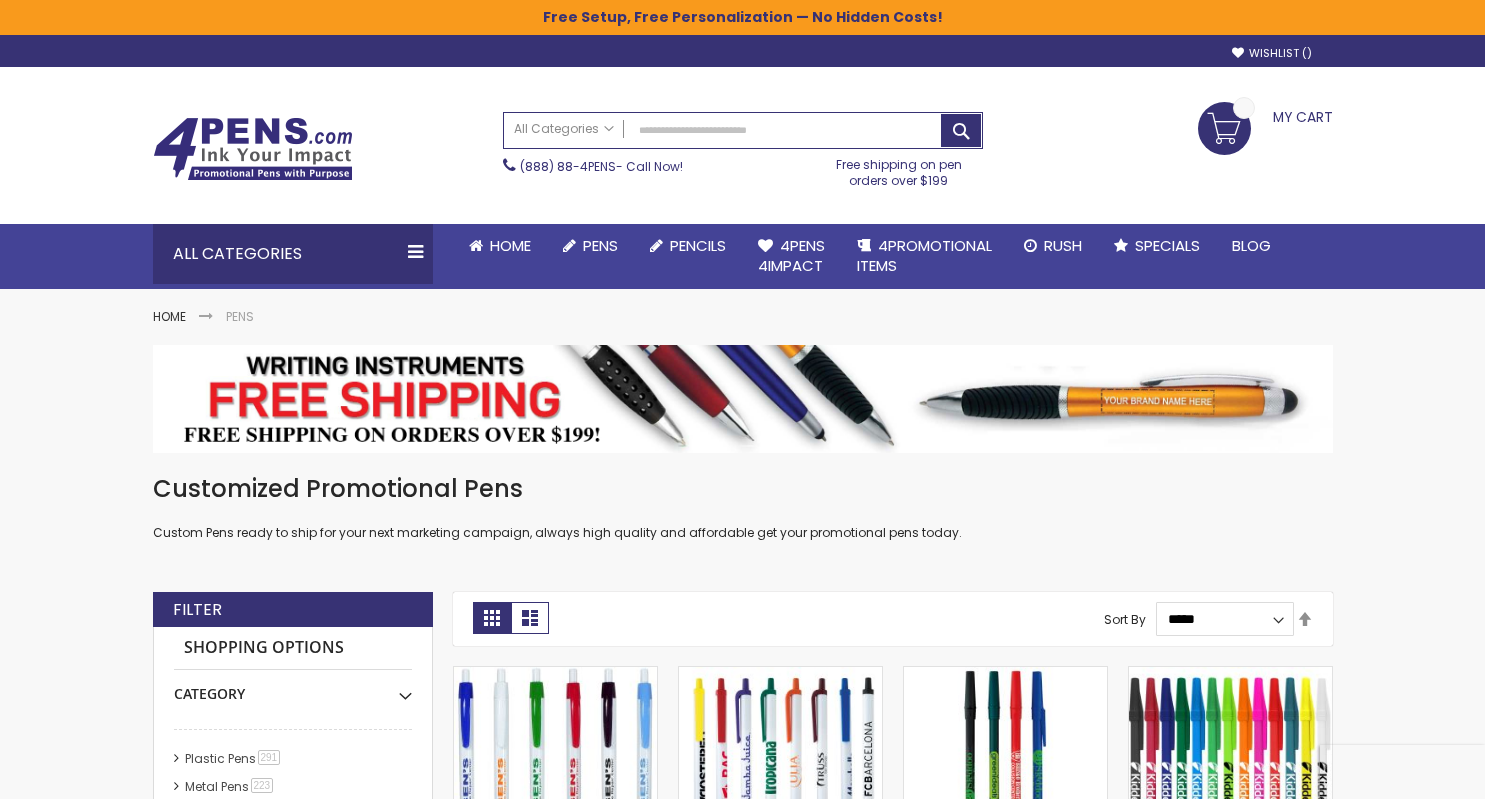 scroll, scrollTop: 0, scrollLeft: 0, axis: both 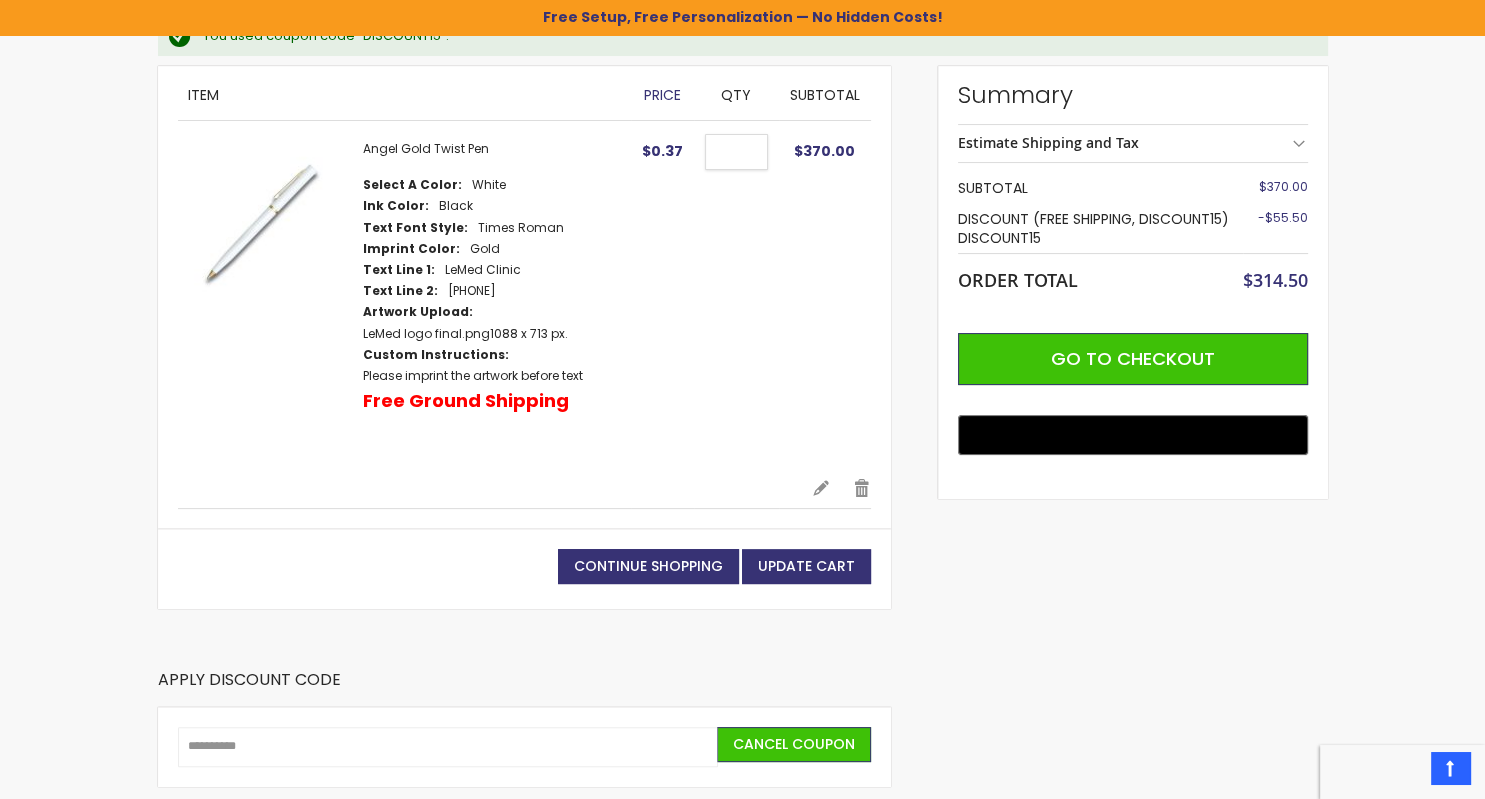 click on "****" at bounding box center (736, 152) 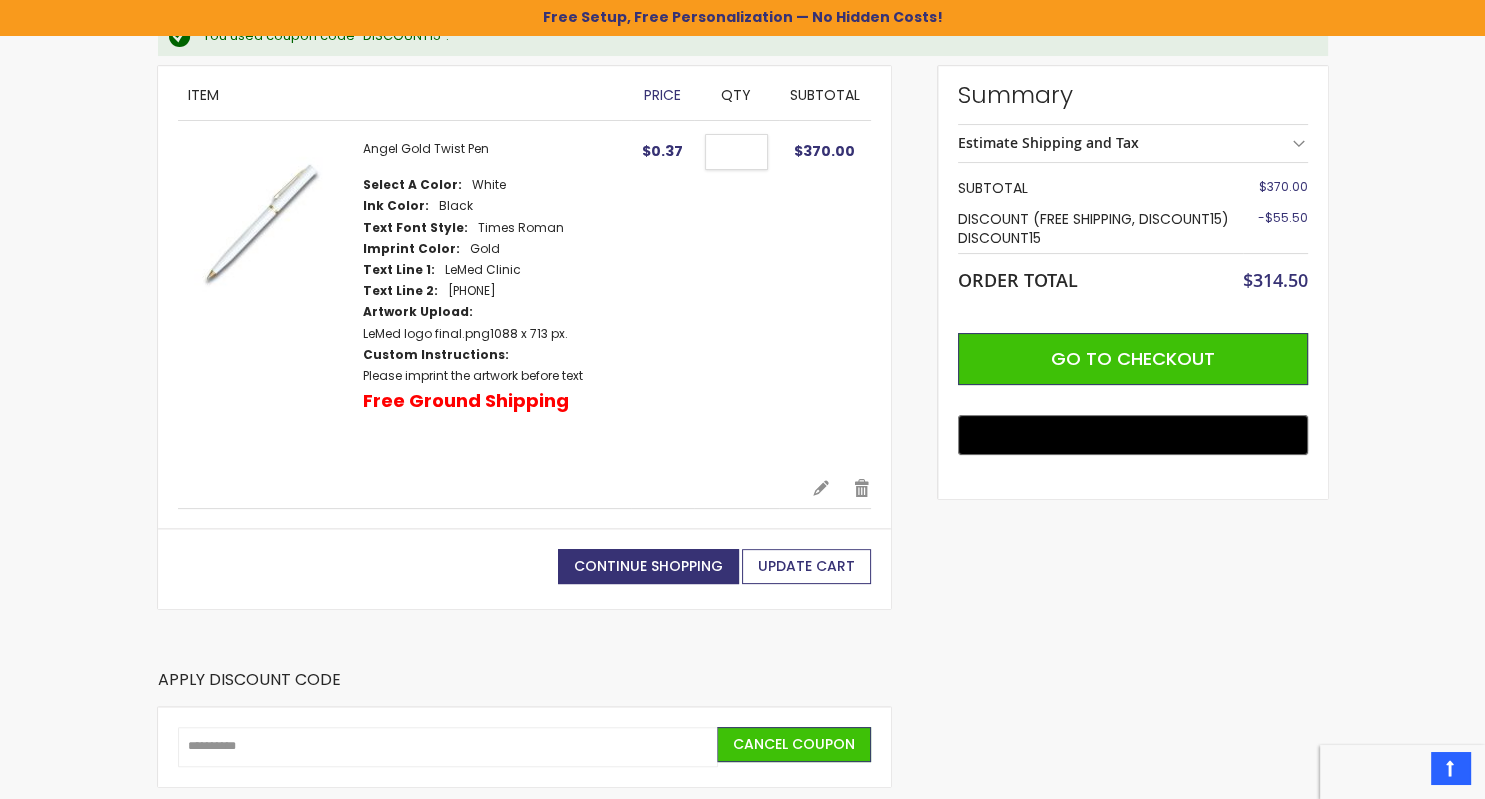 type on "****" 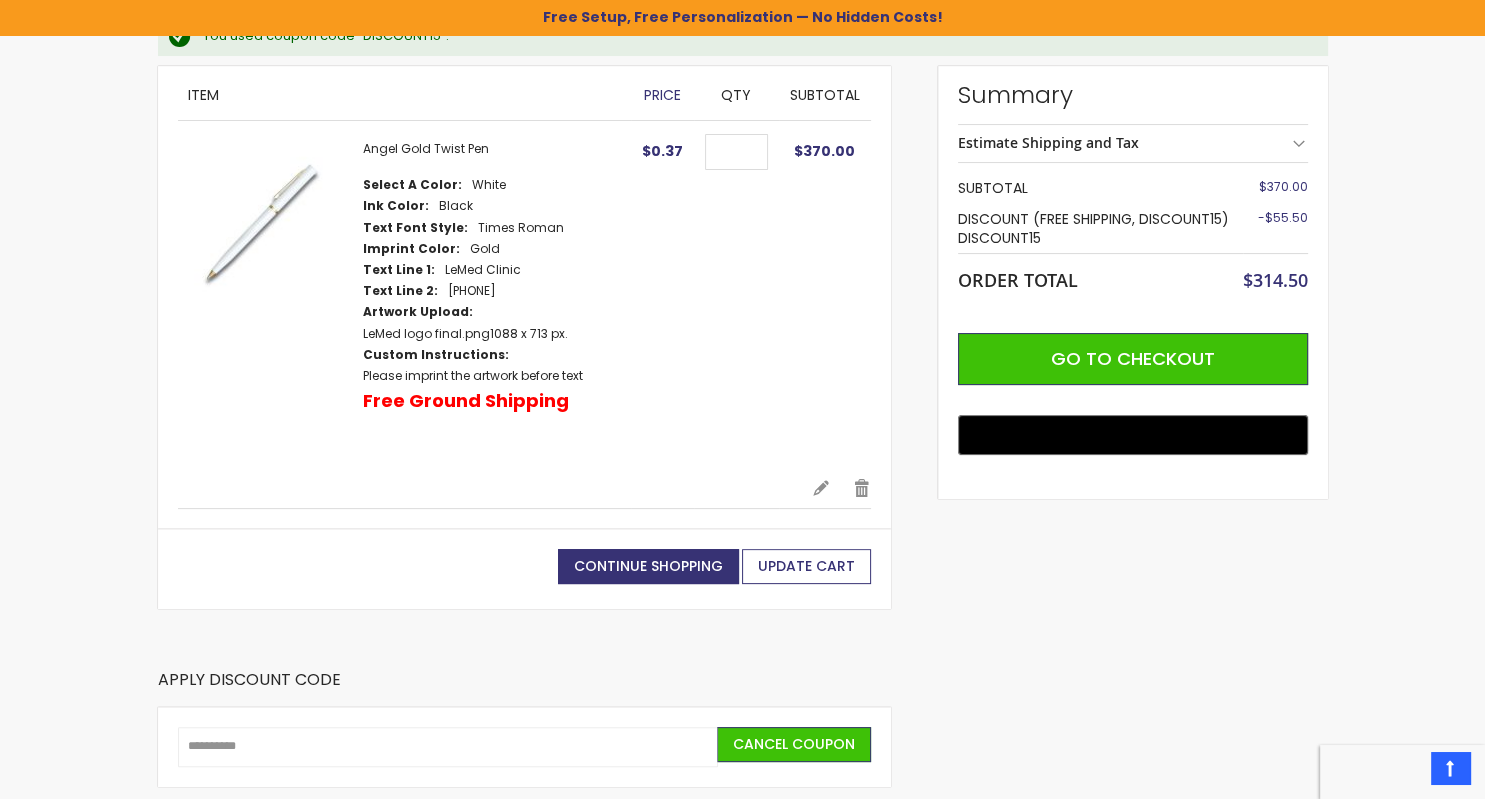 click on "Update Cart" at bounding box center (806, 566) 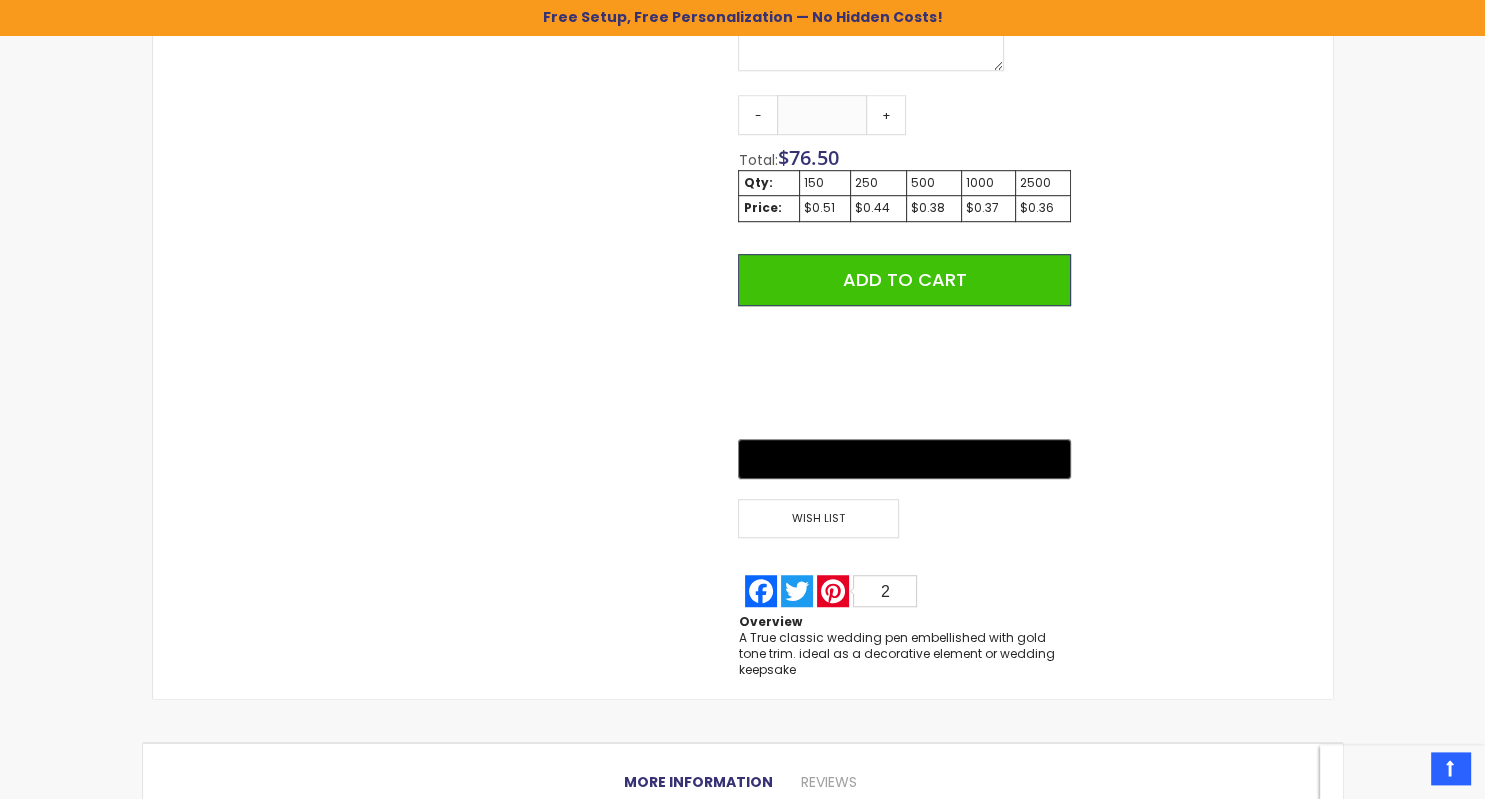 scroll, scrollTop: 1267, scrollLeft: 0, axis: vertical 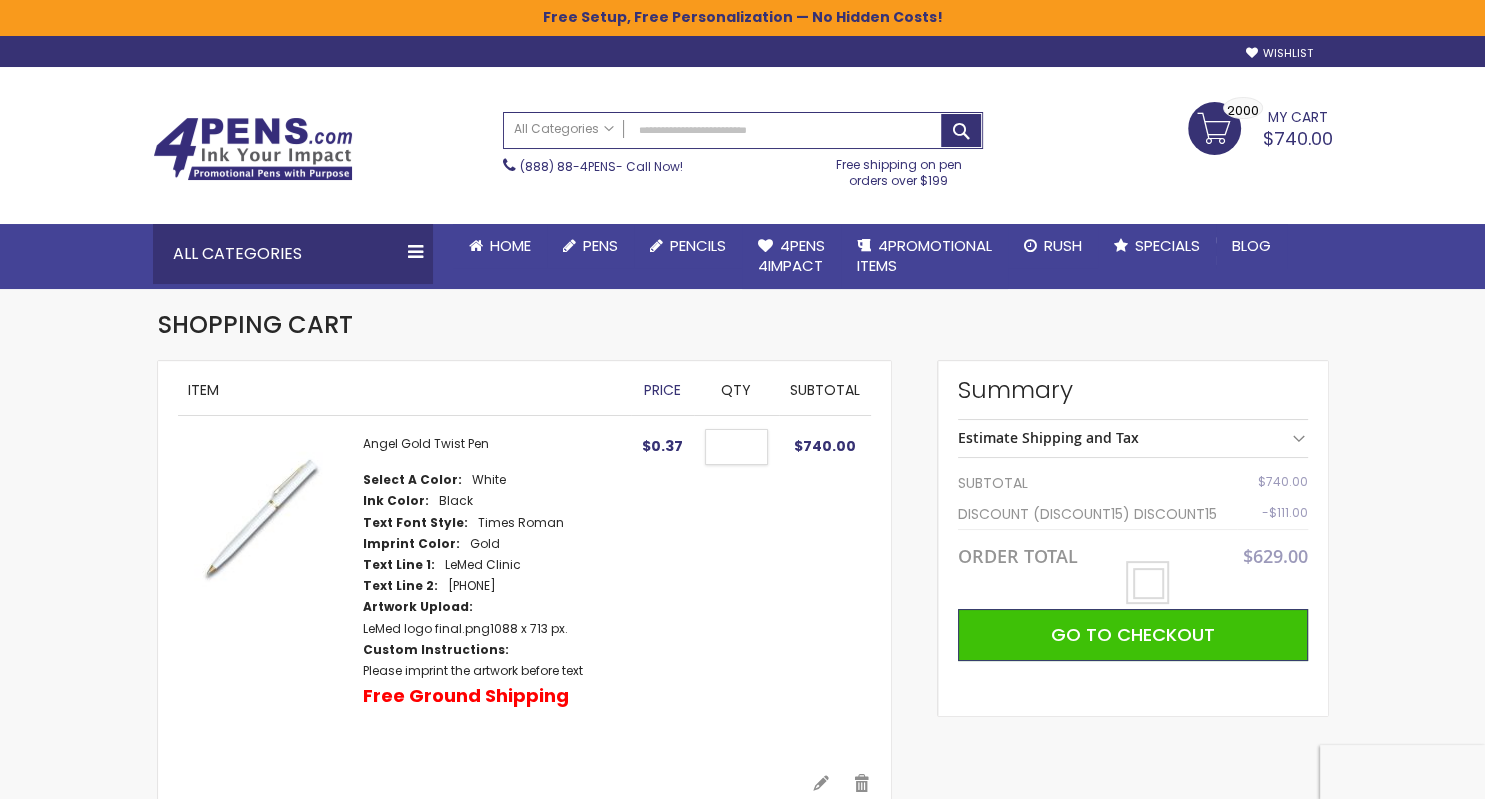 click on "****" at bounding box center [736, 447] 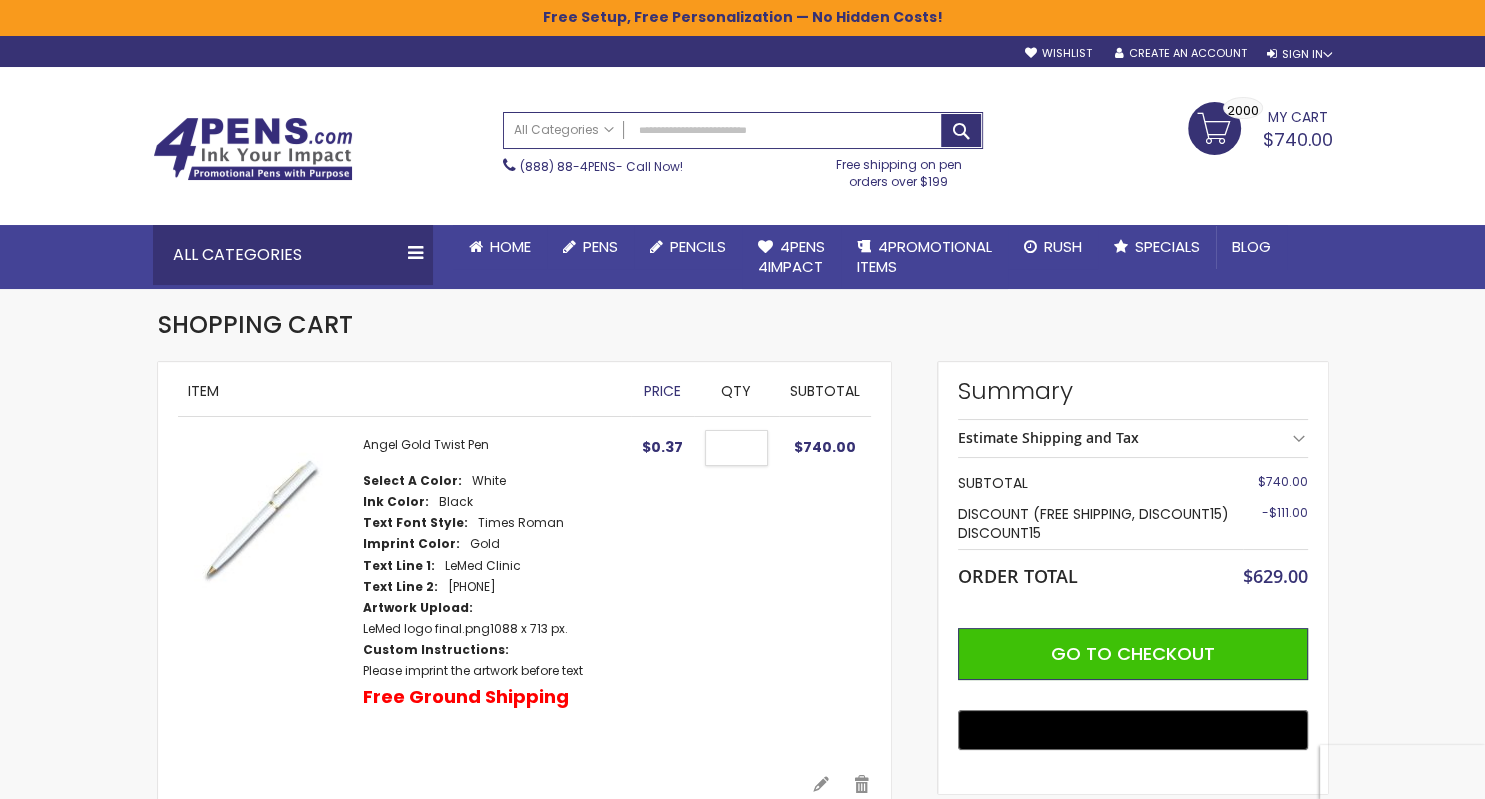 type on "****" 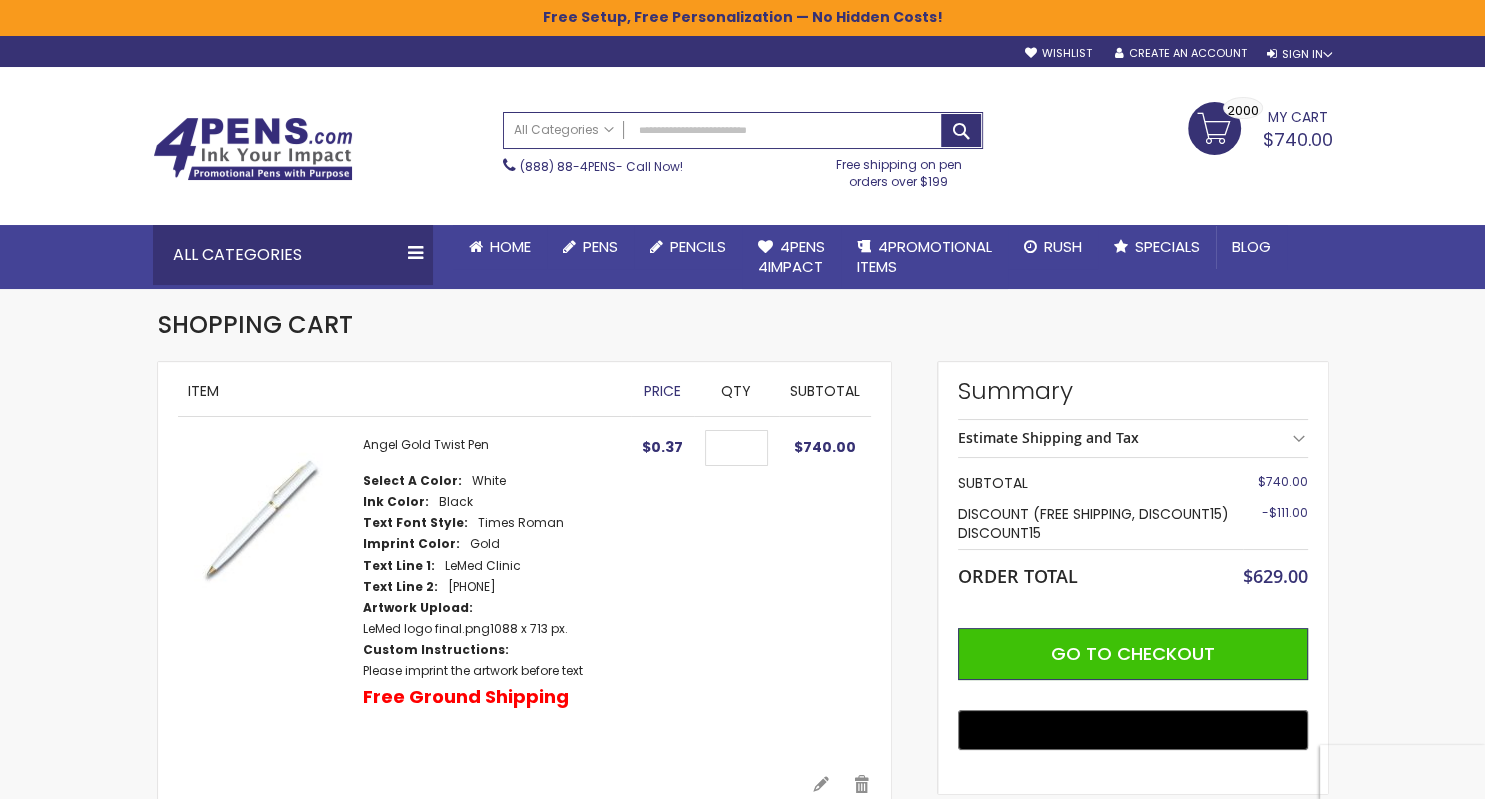 click on "Qty
****" at bounding box center (736, 595) 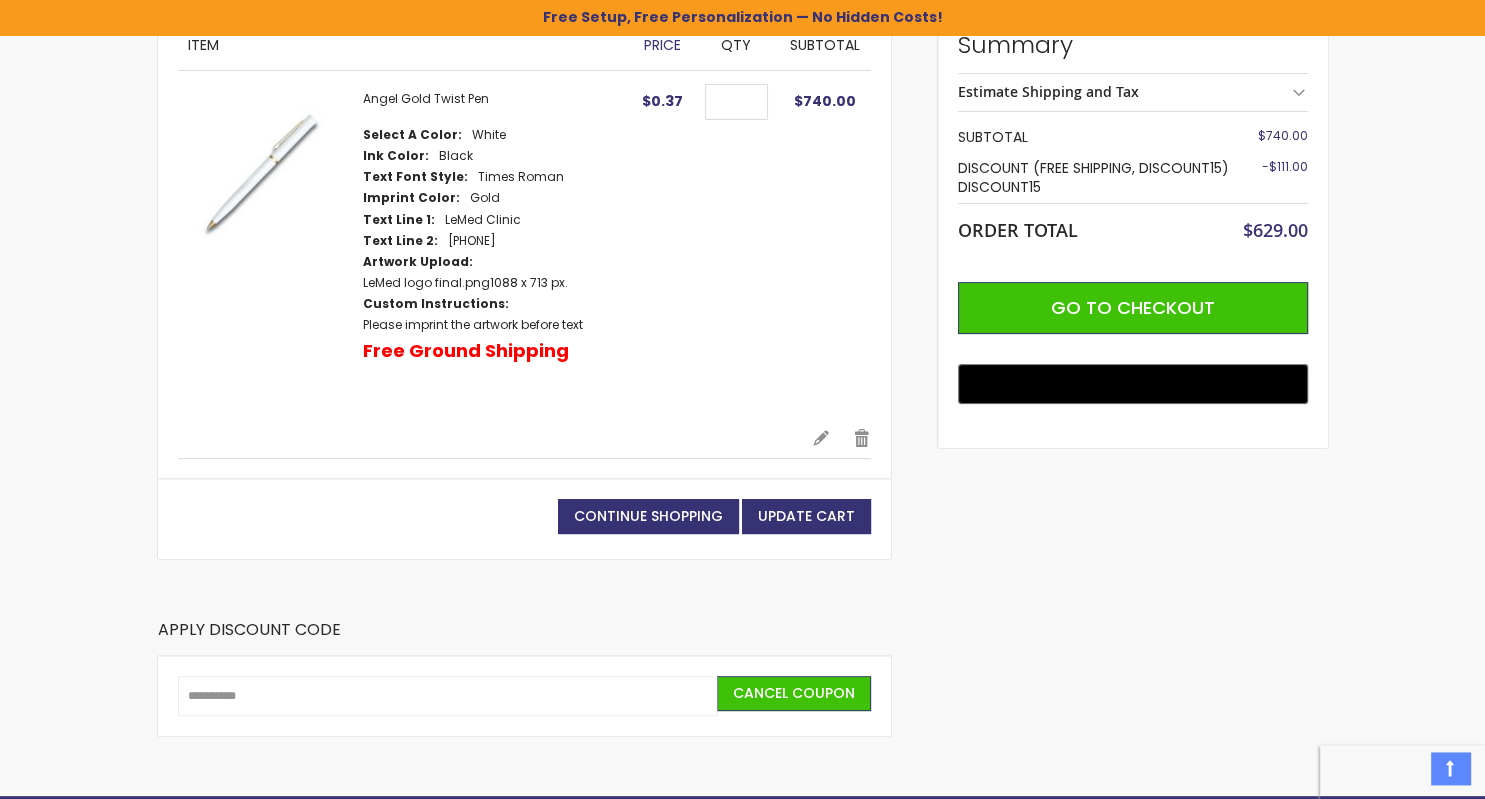 scroll, scrollTop: 347, scrollLeft: 0, axis: vertical 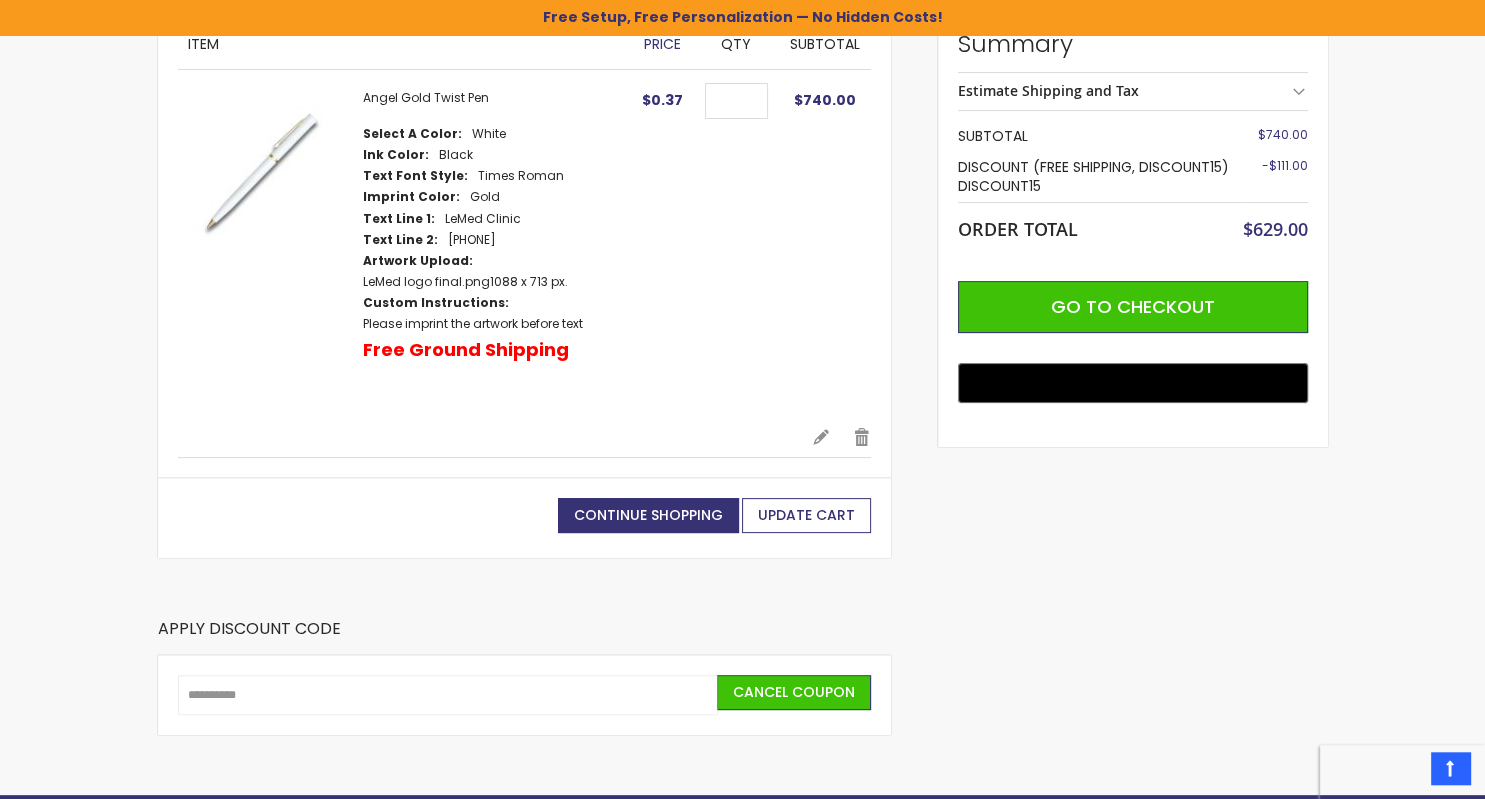 click on "Update Cart" at bounding box center [806, 515] 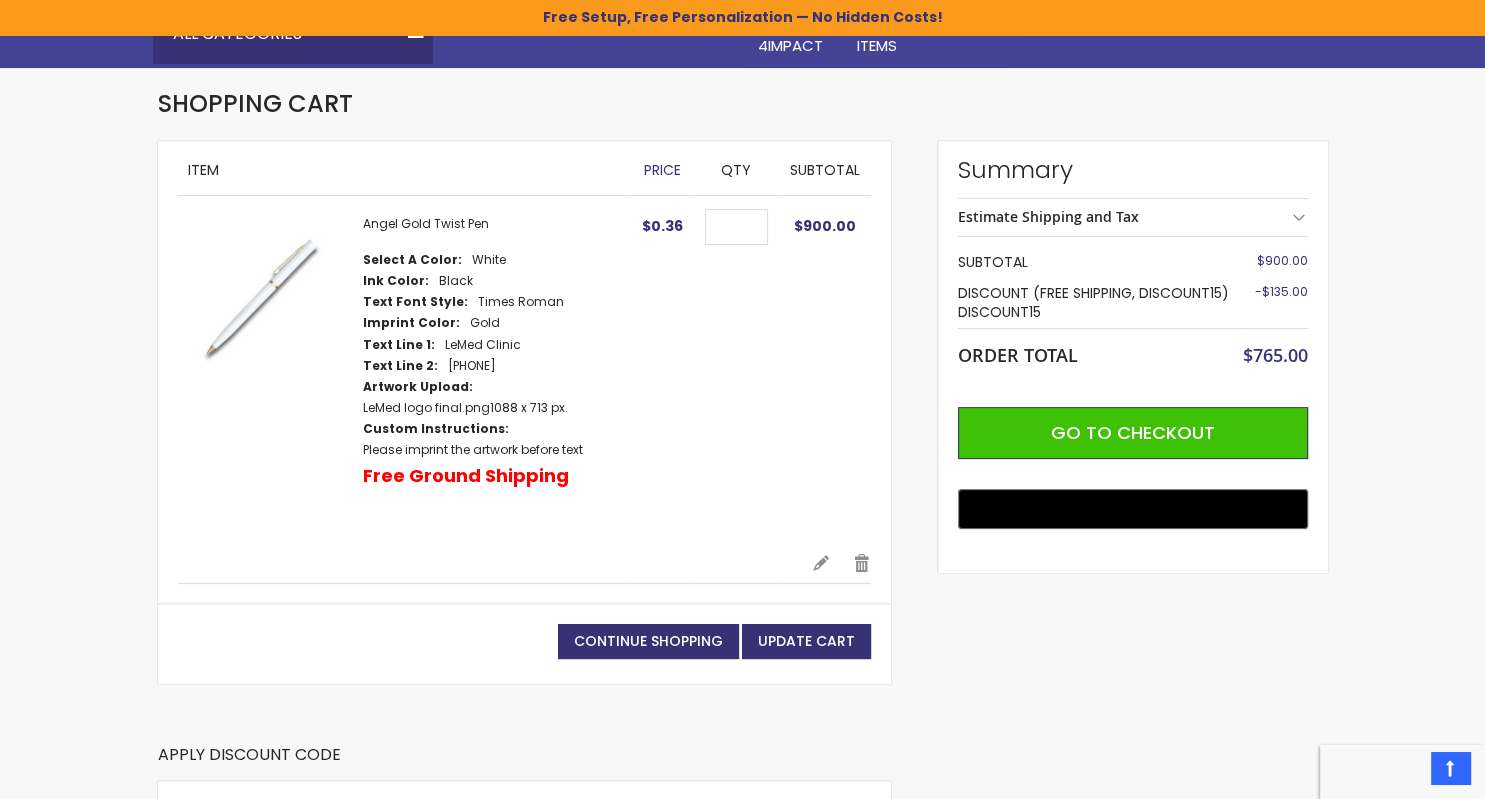scroll, scrollTop: 224, scrollLeft: 0, axis: vertical 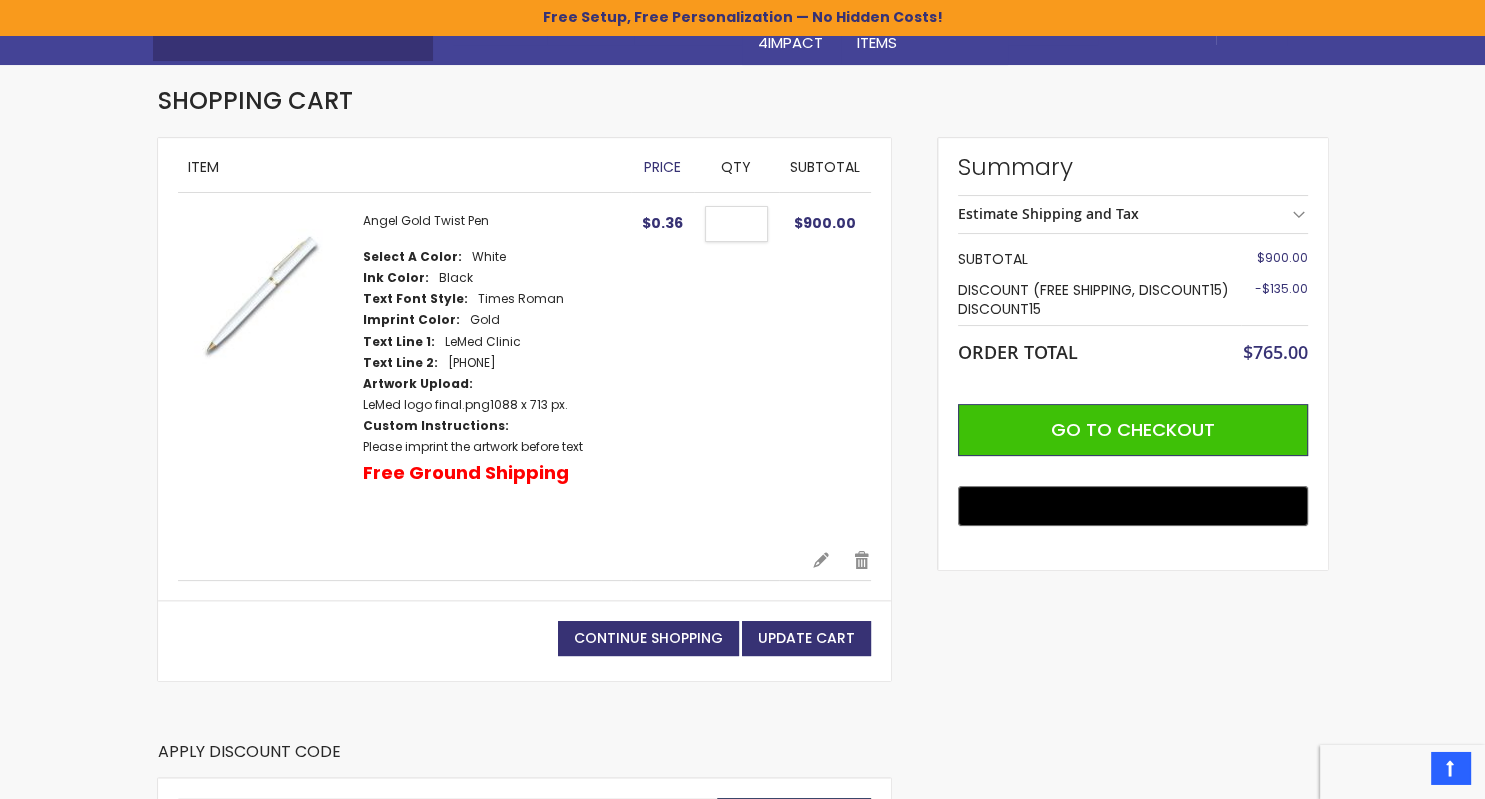 click on "****" at bounding box center (736, 224) 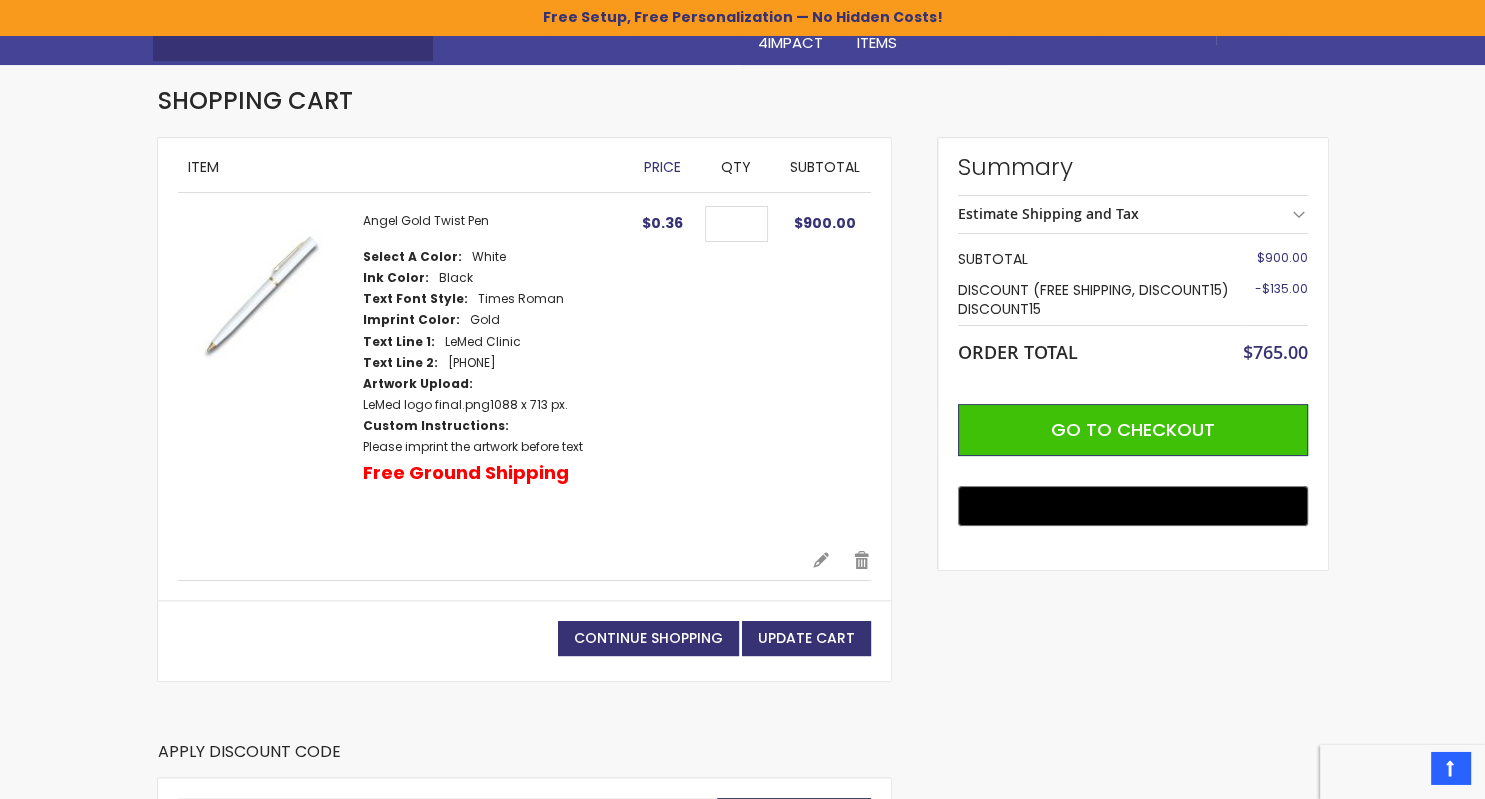 click on "$900.00" at bounding box center (825, 371) 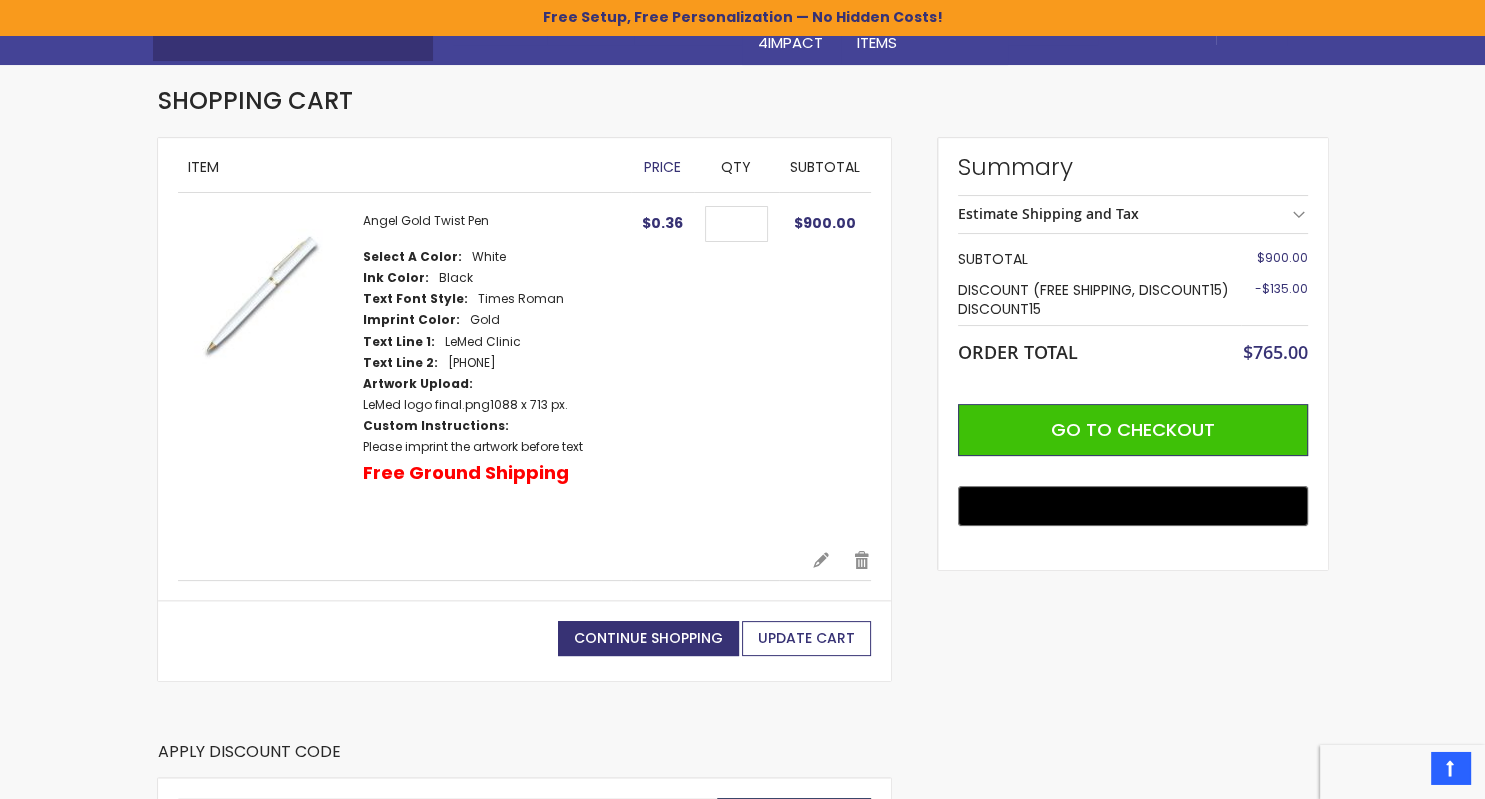 click on "Update Cart" at bounding box center (806, 638) 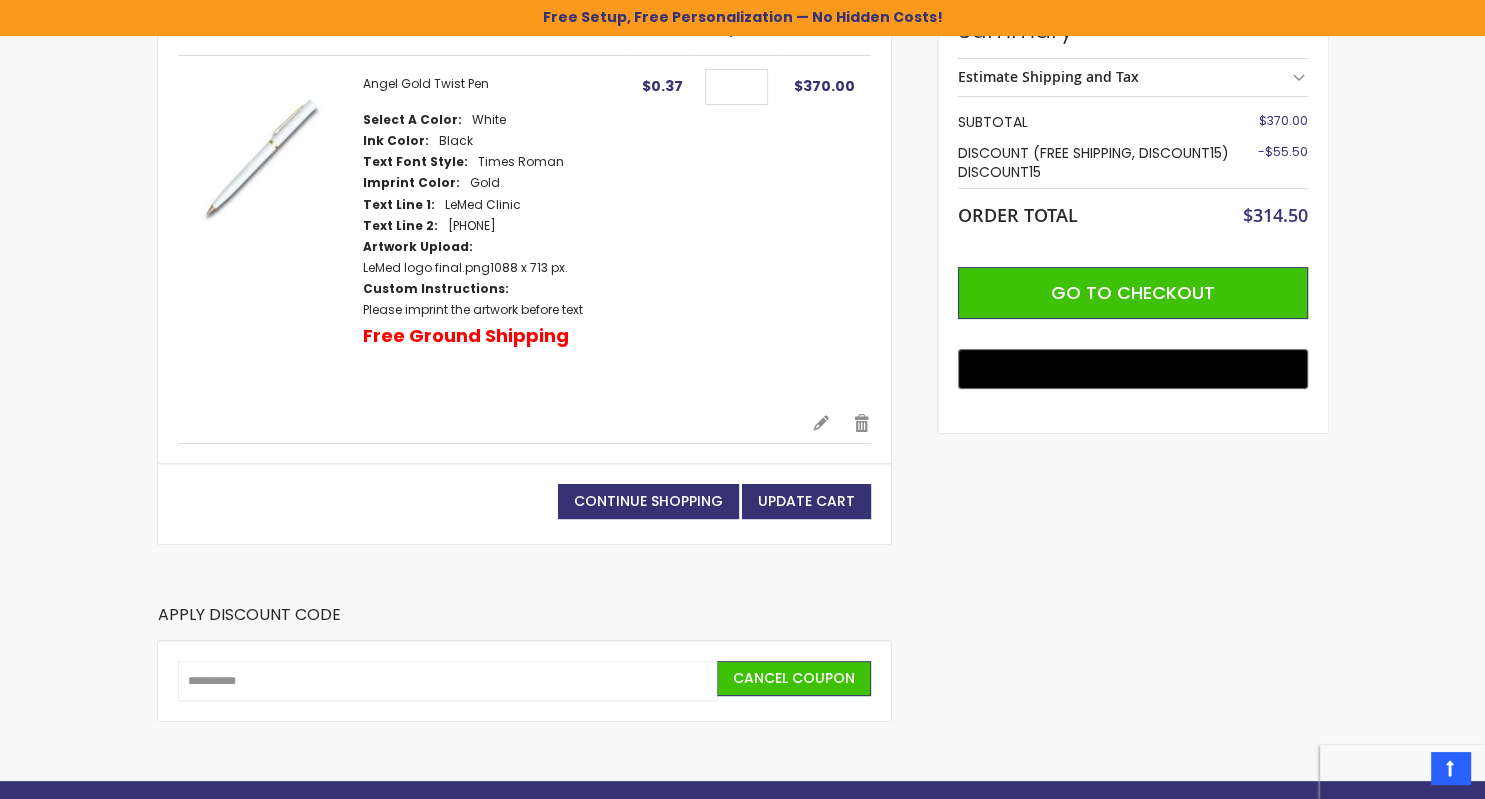scroll, scrollTop: 360, scrollLeft: 0, axis: vertical 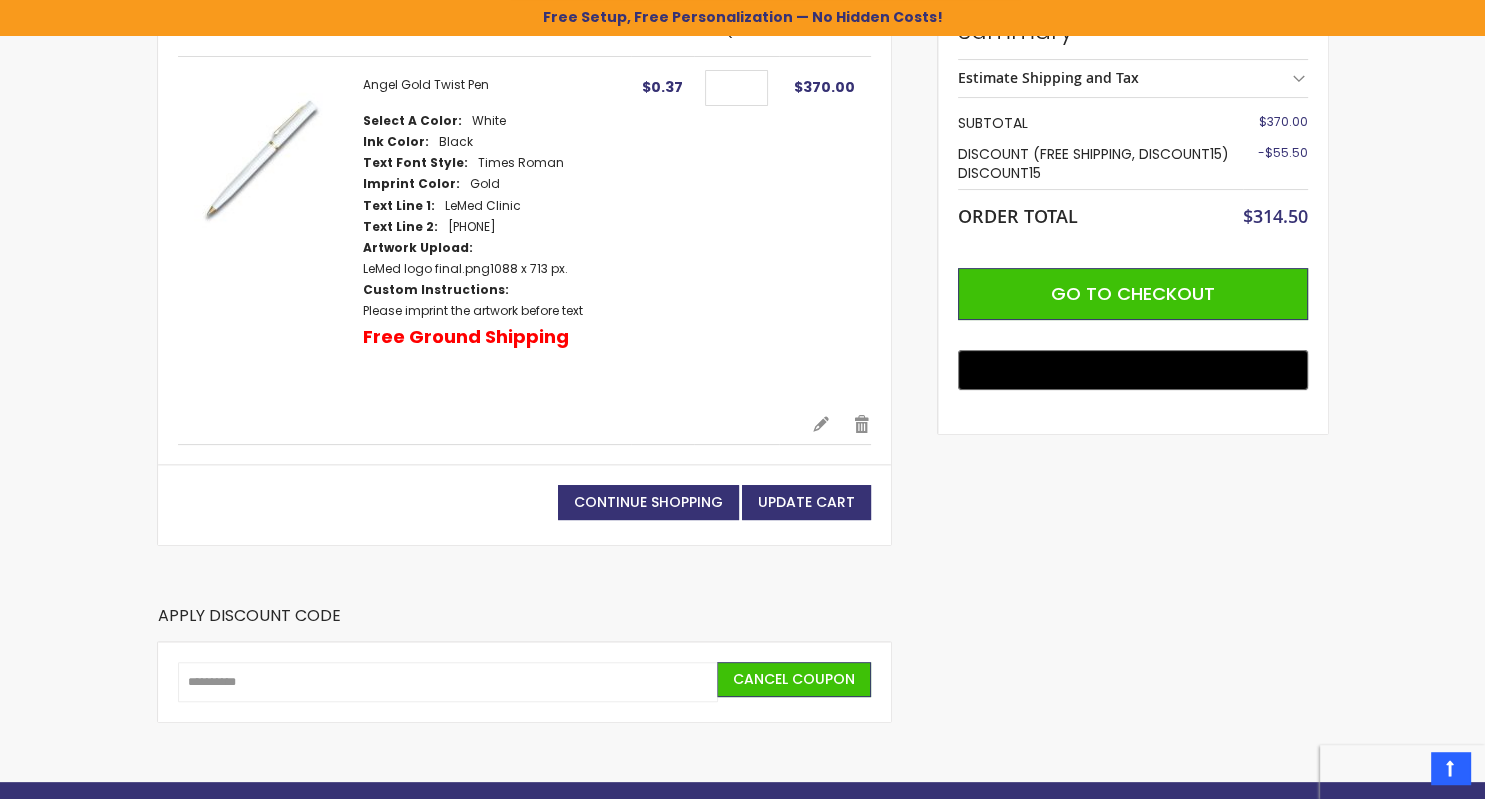 click on "Estimate Shipping and Tax" at bounding box center (1133, 78) 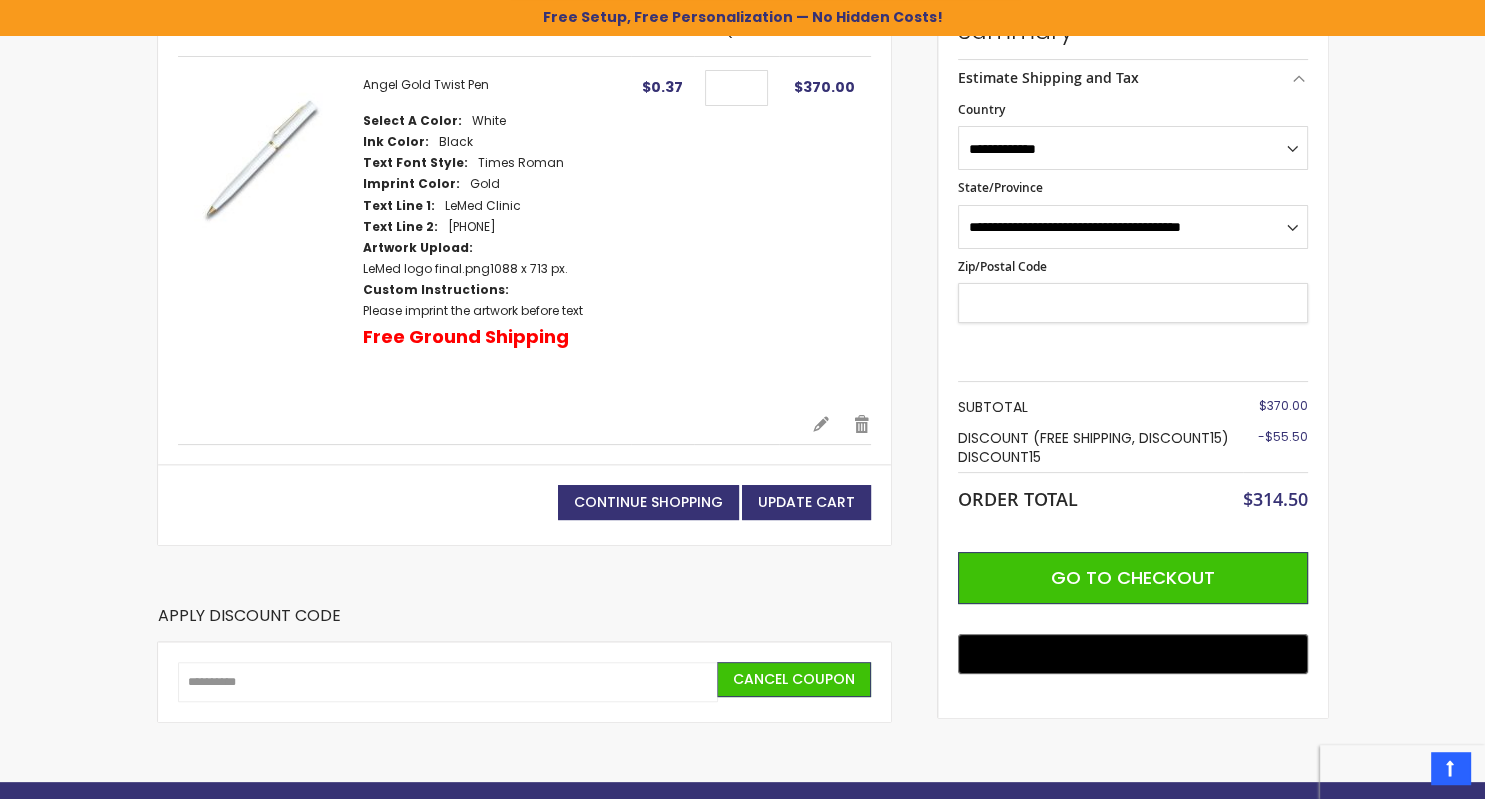 click on "Zip/Postal Code" at bounding box center (1133, 303) 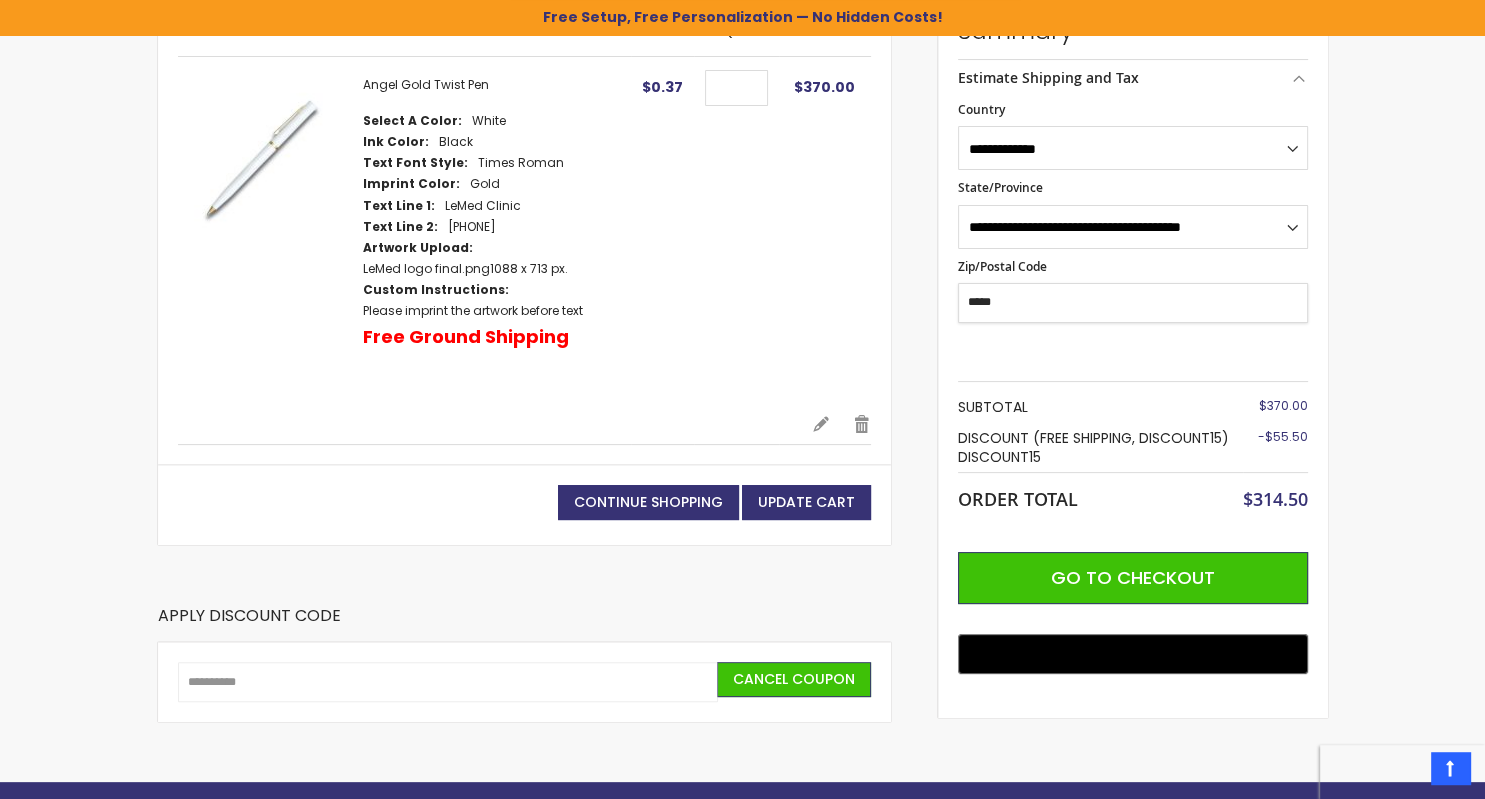 type on "*****" 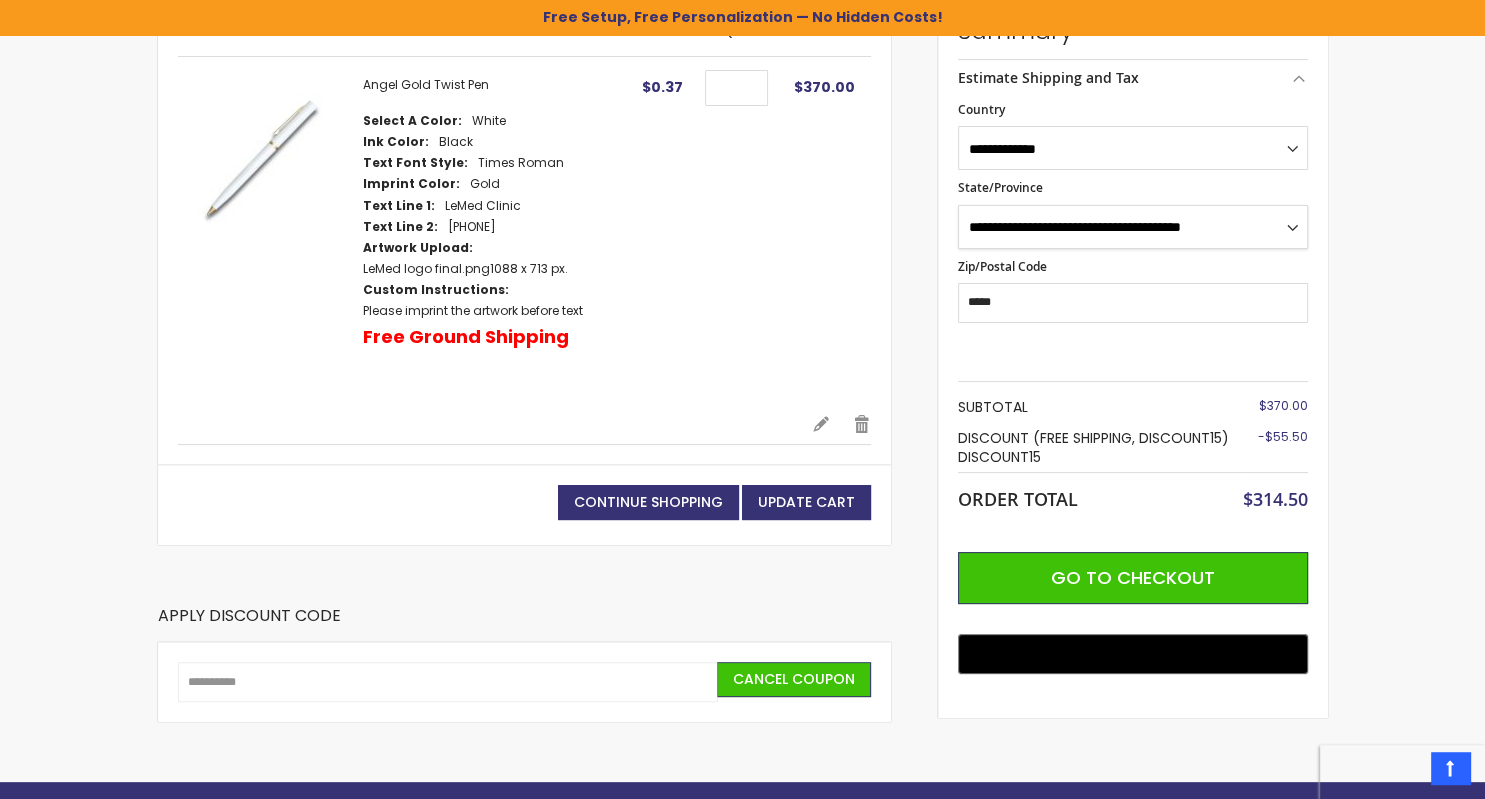 select on "**" 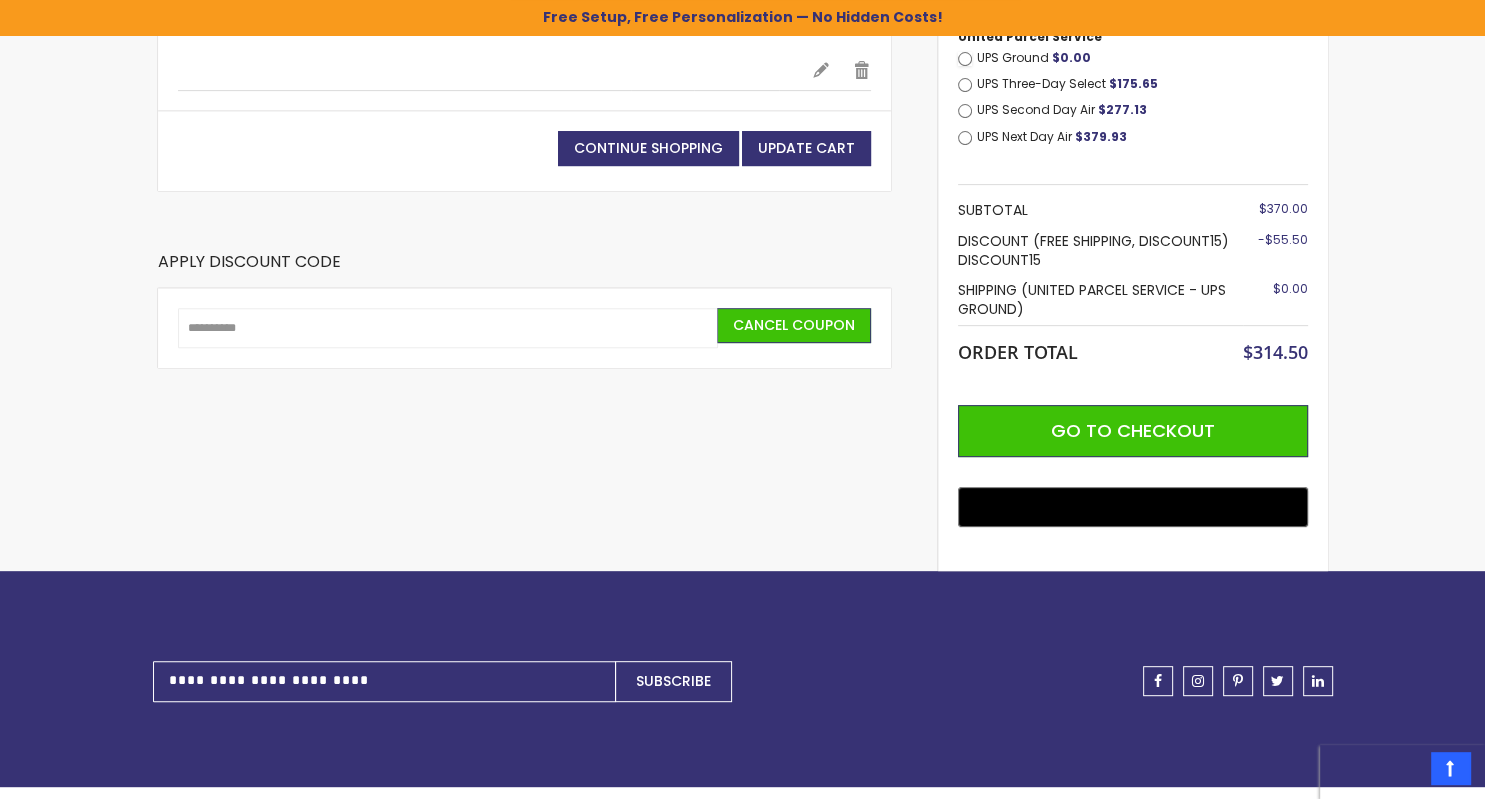 scroll, scrollTop: 716, scrollLeft: 0, axis: vertical 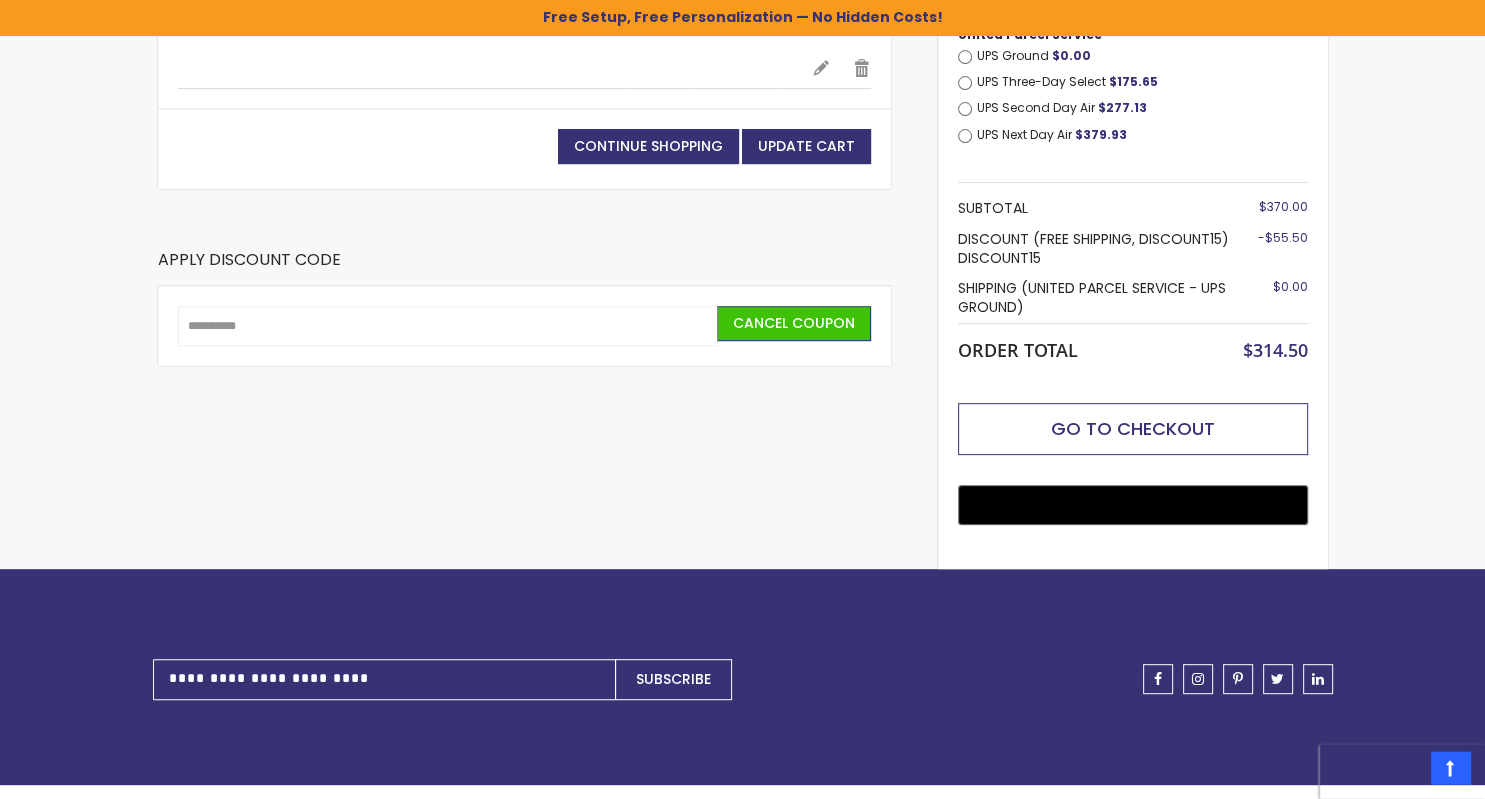 click on "Go to Checkout" at bounding box center (1133, 428) 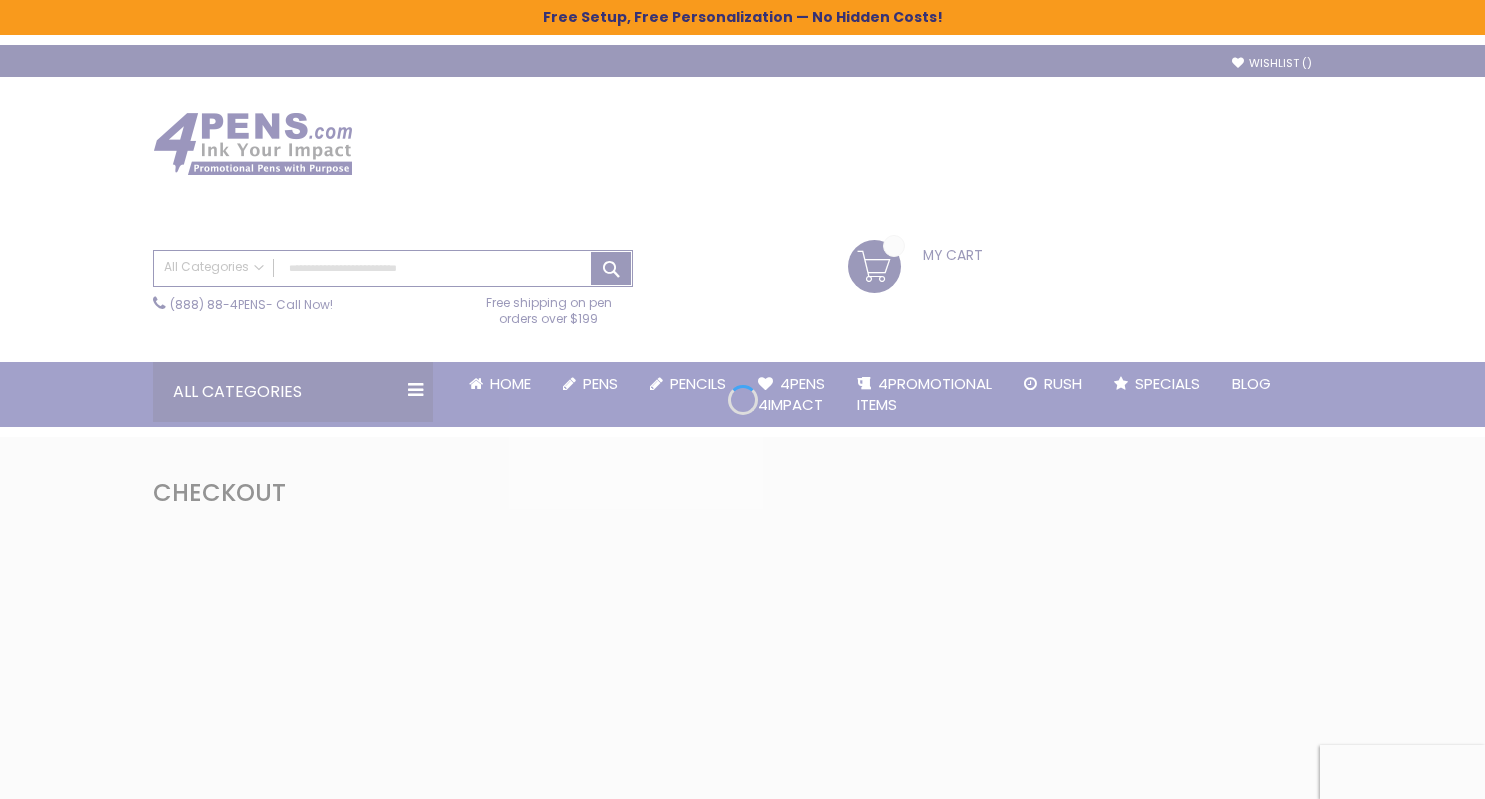 scroll, scrollTop: 0, scrollLeft: 0, axis: both 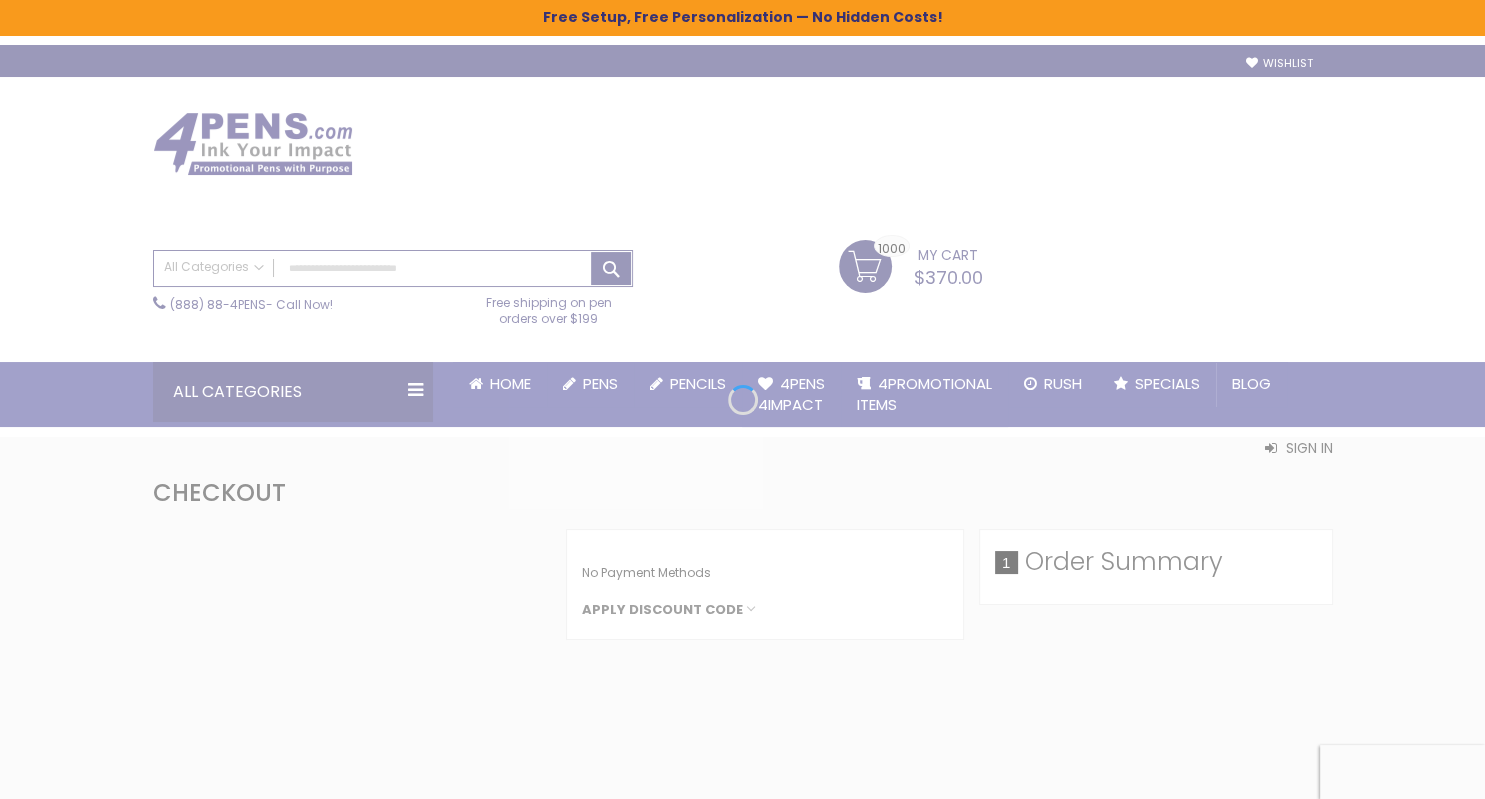 select on "*" 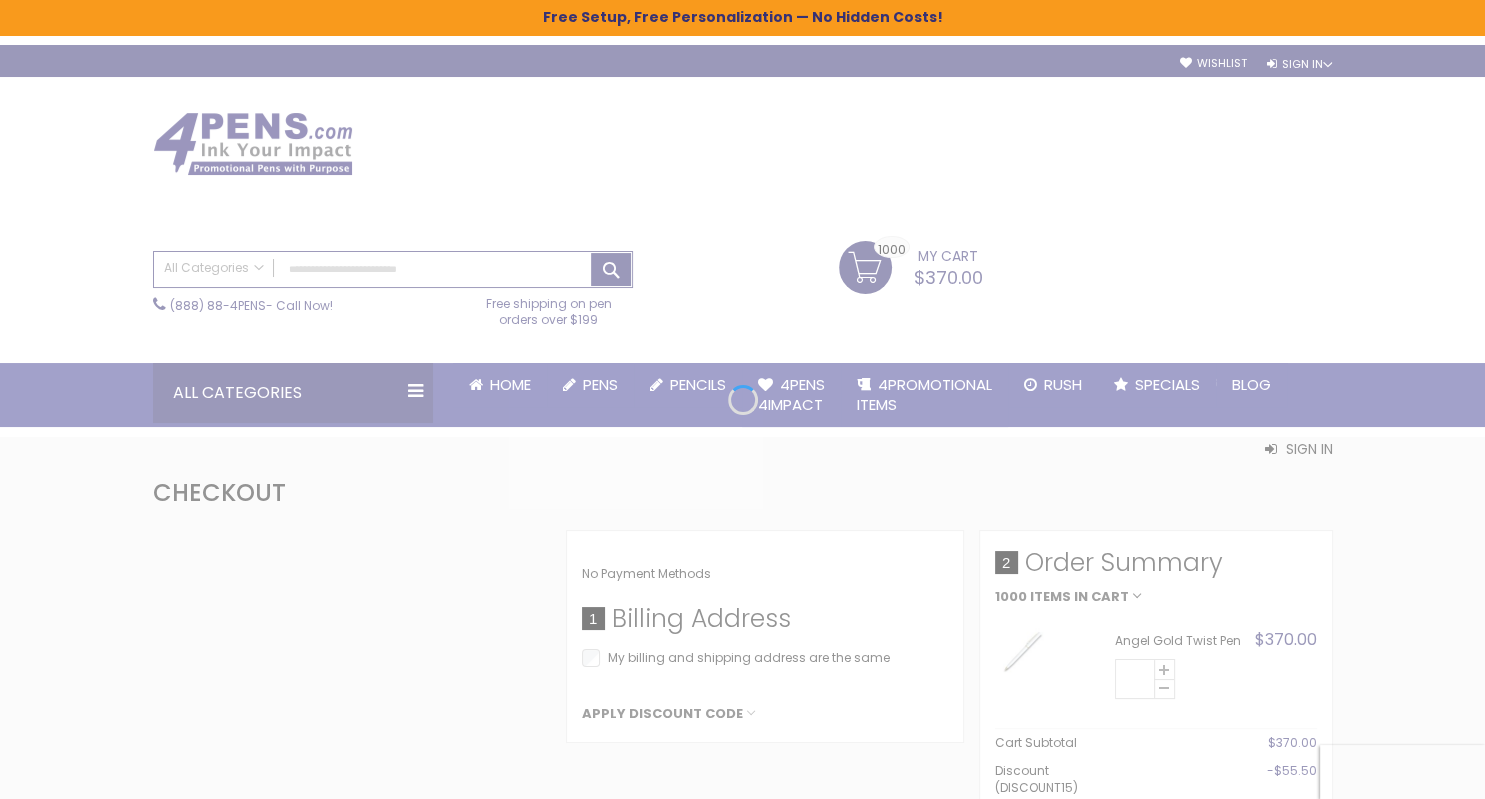 select on "**" 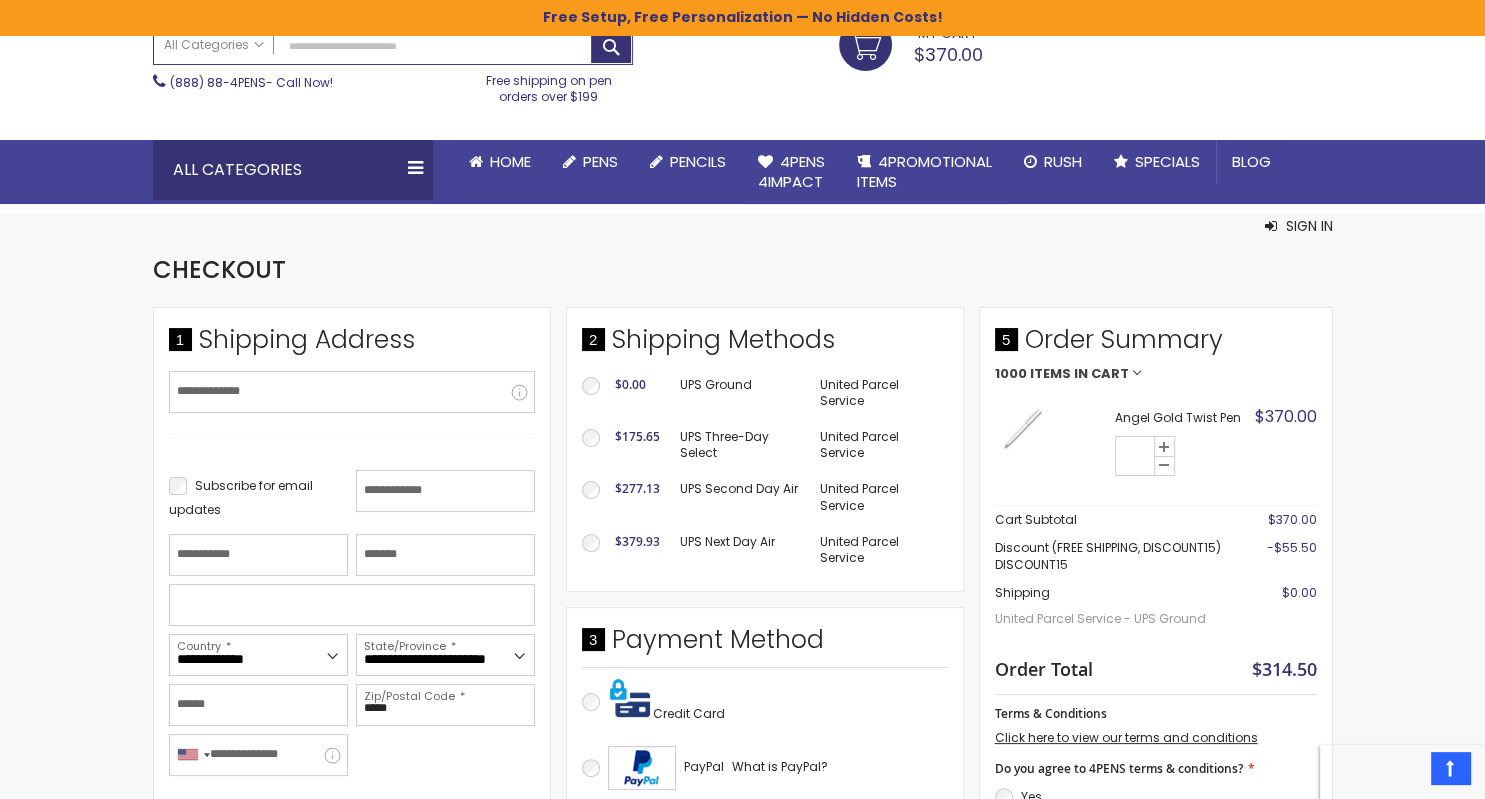 scroll, scrollTop: 224, scrollLeft: 0, axis: vertical 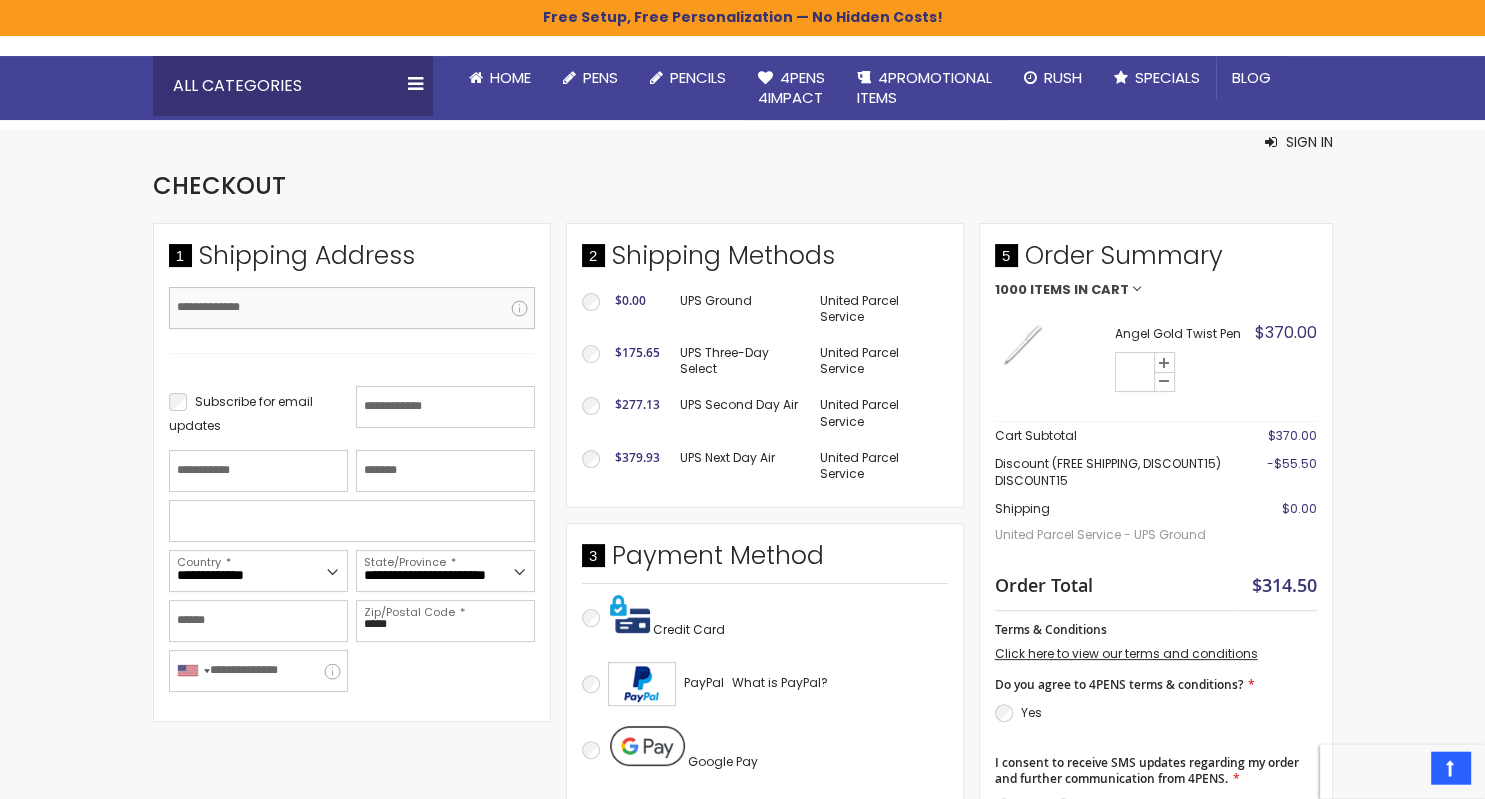 click on "Email Address" at bounding box center [352, 308] 